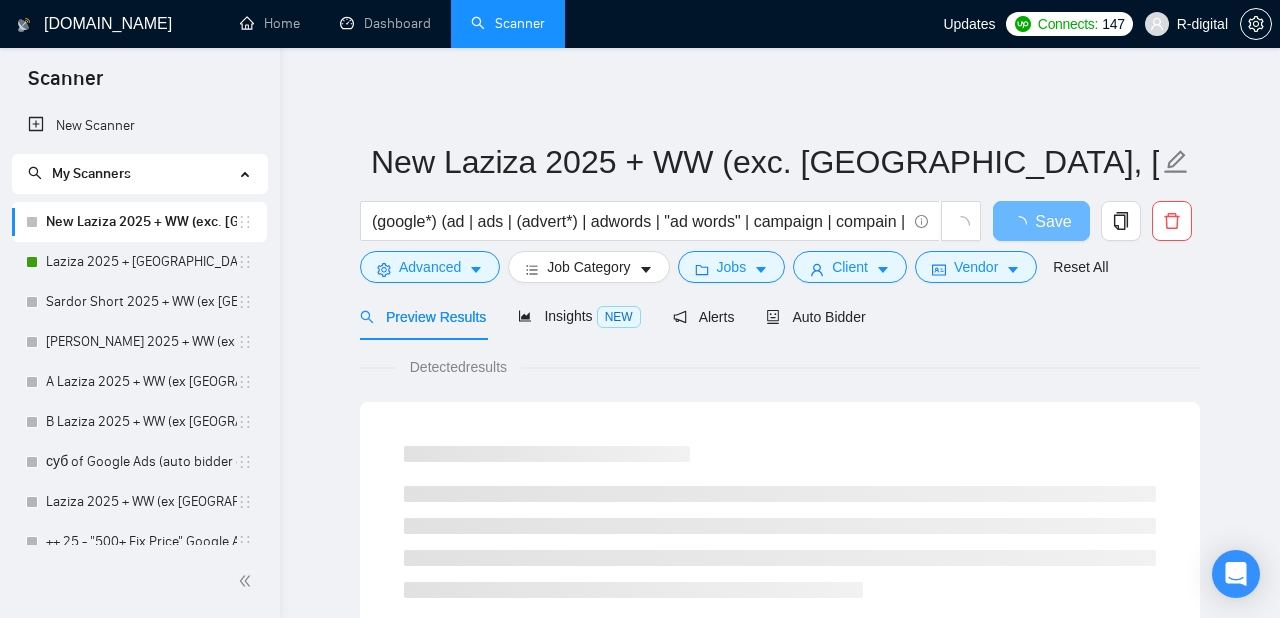 scroll, scrollTop: 0, scrollLeft: 0, axis: both 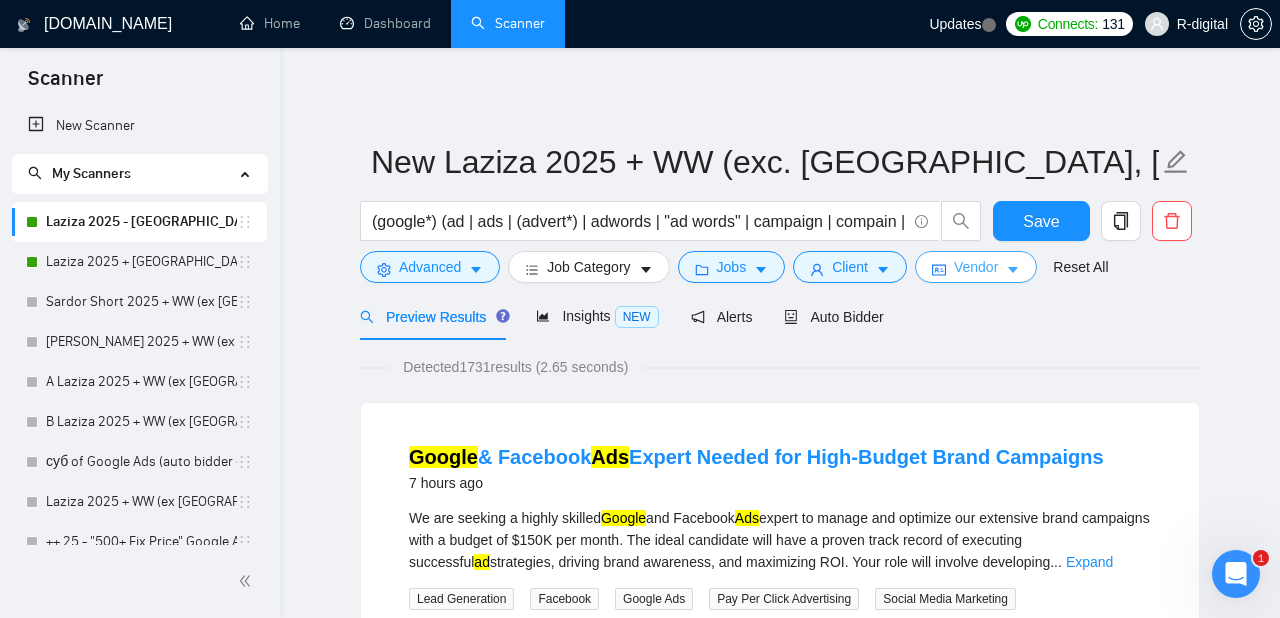 click on "Vendor" at bounding box center [976, 267] 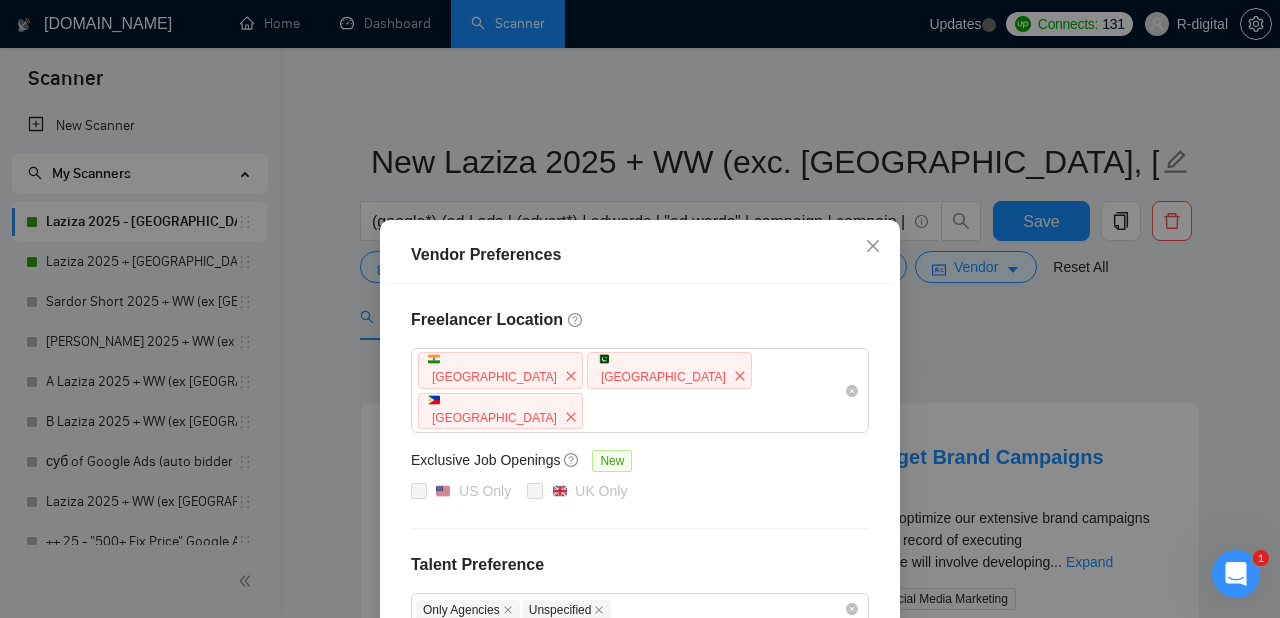 click on "Vendor Preferences Freelancer Location   India Pakistan Philippines   Exclusive Job Openings New US Only UK Only Talent Preference Only Agencies Unspecified   Experience Level Intermediate Expert   Freelancer's Spoken Languages New Assamese Afrikaans Slovene Persian Malayalam Belarusian Estonian Lithuanian Bosnian Marathi (Marāṭhī) Telugu Nepali Swahili Georgian Kannada Latvian Gujarati Cantonese Bulgarian Malay Croatian Finnish Hungarian Tamil Czech Greek, Modern Bengali Hebrew (modern) Tagalog Serbian Norwegian Vietnamese Urdu Turkish Thai Indonesian Romanian, Moldavian, Moldovan Swedish Polish Japanese Portuguese Korean Danish Hindi Italian Panjabi, Punjabi Dutch Chinese Arabic French German Spanish Armenian Slovak Sinhala, Sinhalese Amharic Albanian Khmer Azerbaijani German Sign Language Kazakh Macedonian Spanish Sign Language Irish Uzbek   Reset OK" at bounding box center [640, 309] 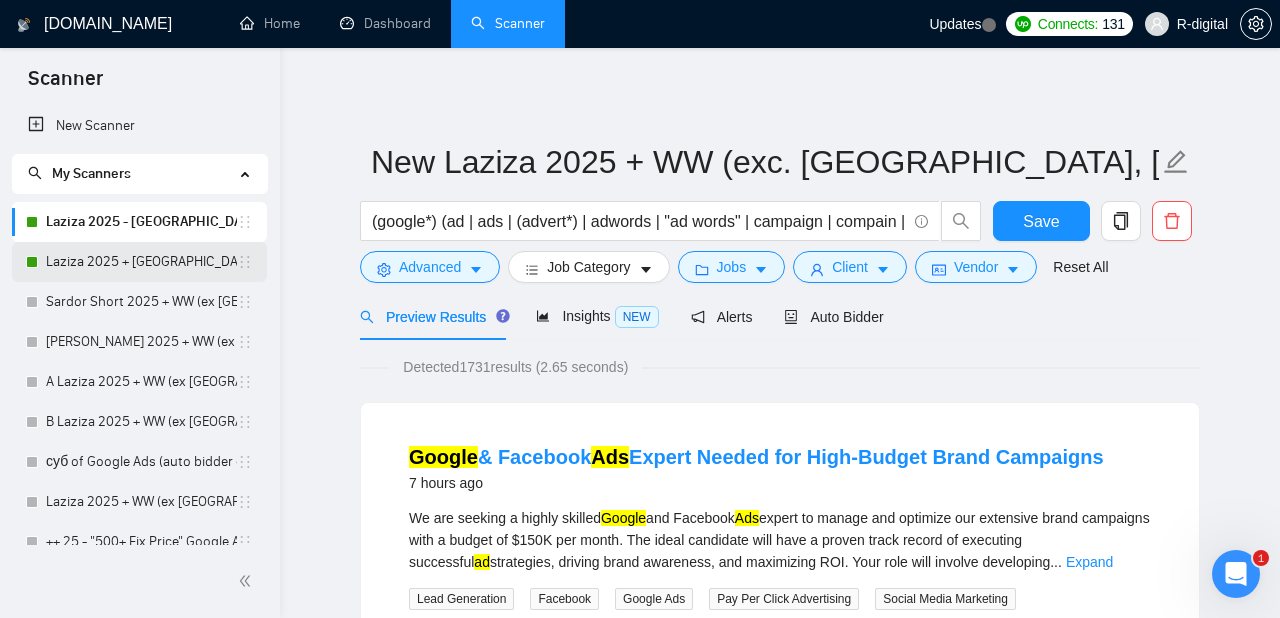 scroll, scrollTop: -1, scrollLeft: 0, axis: vertical 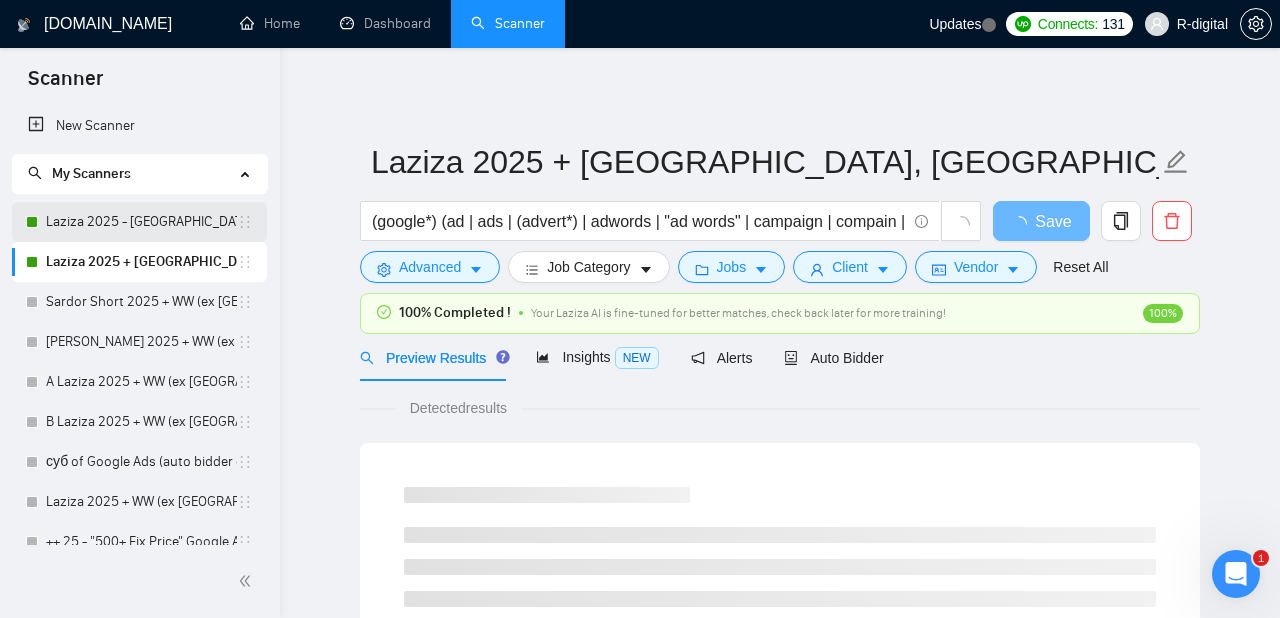 click on "Laziza 2025 - Europe" at bounding box center (141, 222) 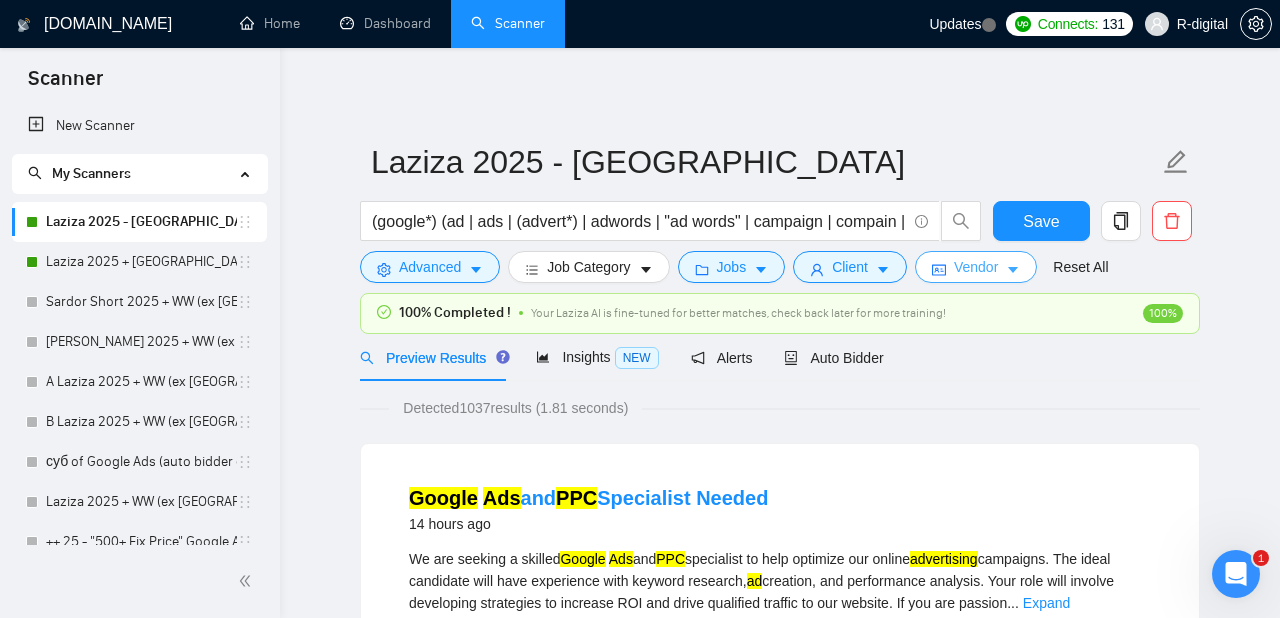 click on "Vendor" at bounding box center (976, 267) 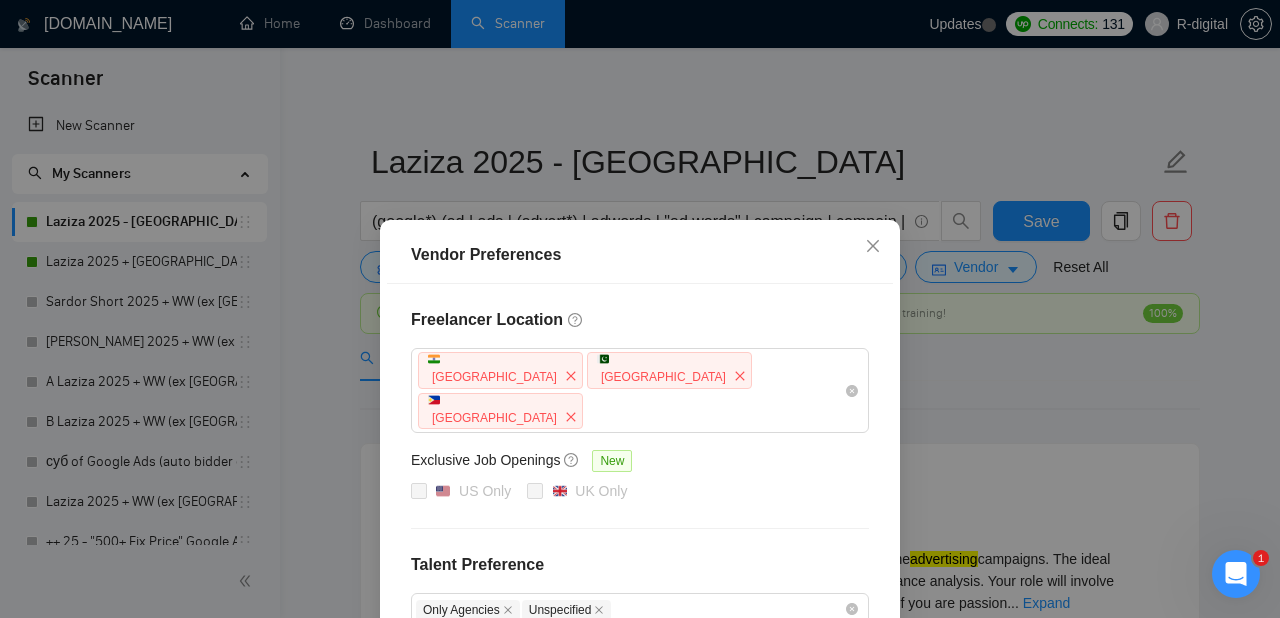 click on "Vendor Preferences Freelancer Location   India Pakistan Philippines   Exclusive Job Openings New US Only UK Only Talent Preference Only Agencies Unspecified   Experience Level Intermediate Expert   Freelancer's Spoken Languages New Assamese Afrikaans Slovene Persian Malayalam Belarusian Estonian Lithuanian Bosnian Marathi (Marāṭhī) Telugu Nepali Swahili Georgian Kannada Latvian Gujarati Cantonese Bulgarian Malay Croatian Finnish Hungarian Tamil Czech Greek, Modern Bengali Hebrew (modern) Tagalog Serbian Norwegian Vietnamese Urdu Turkish Thai Indonesian Romanian, Moldavian, Moldovan Swedish Polish Japanese Portuguese Korean Danish Hindi Italian Panjabi, Punjabi Dutch Chinese Arabic French German Spanish Armenian Slovak Sinhala, Sinhalese Amharic Albanian Khmer Azerbaijani German Sign Language Kazakh Macedonian Spanish Sign Language Irish Uzbek   Reset OK" at bounding box center [640, 309] 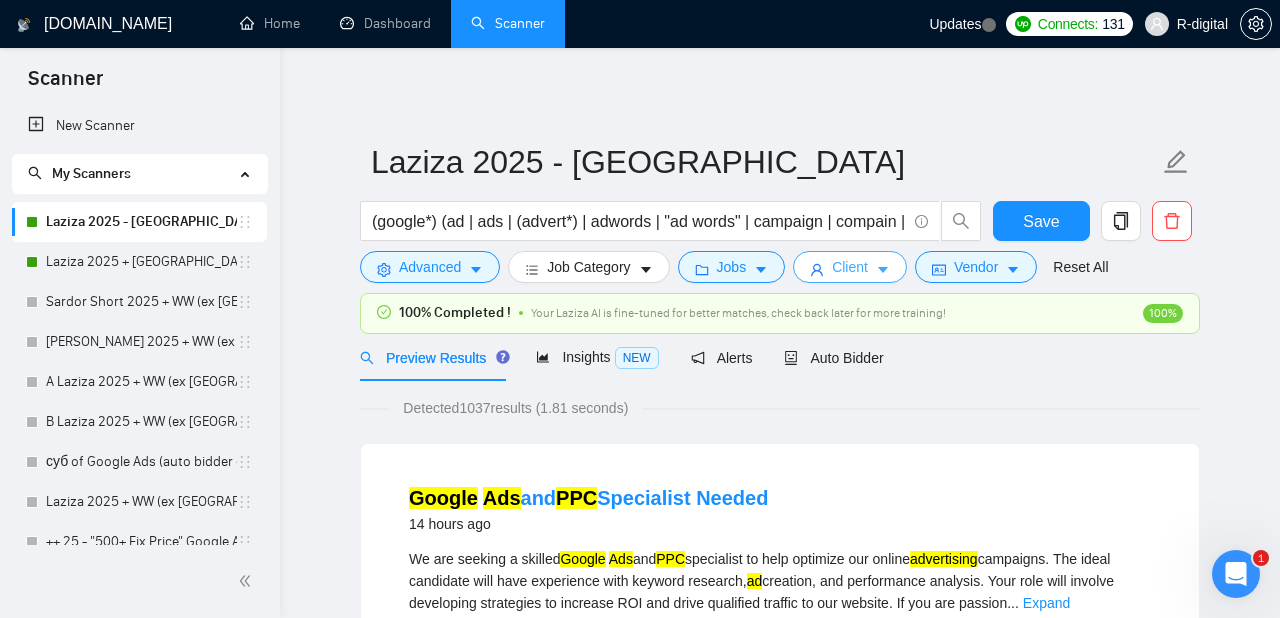 click on "Client" at bounding box center (850, 267) 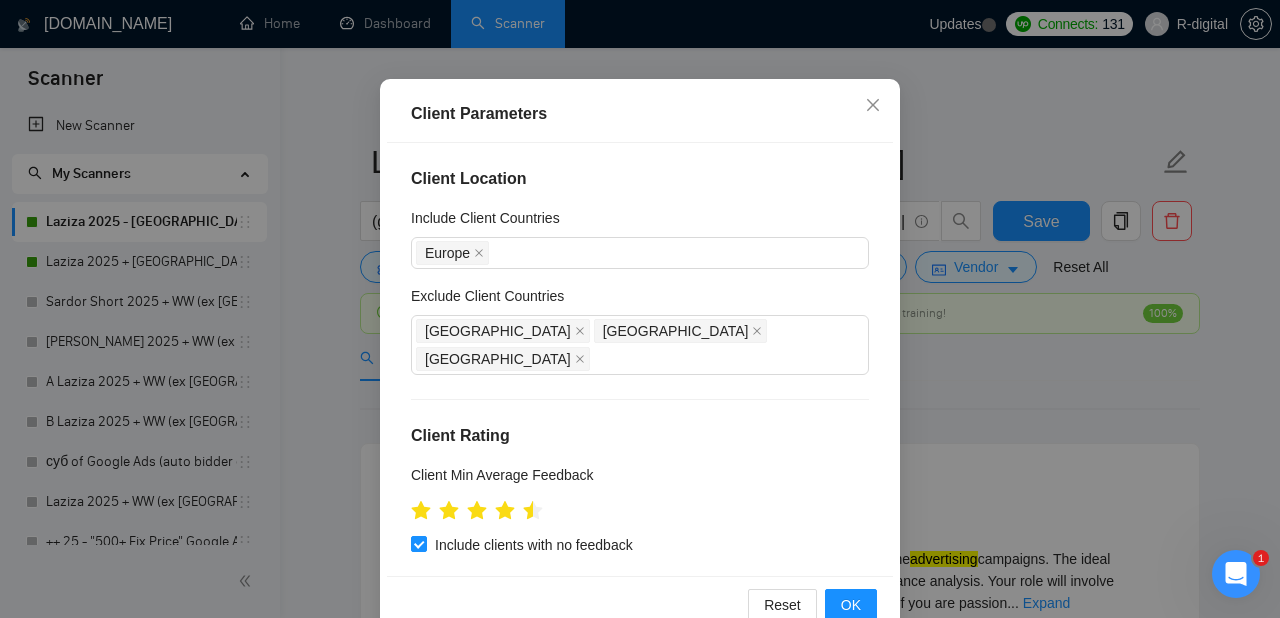 scroll, scrollTop: 126, scrollLeft: 0, axis: vertical 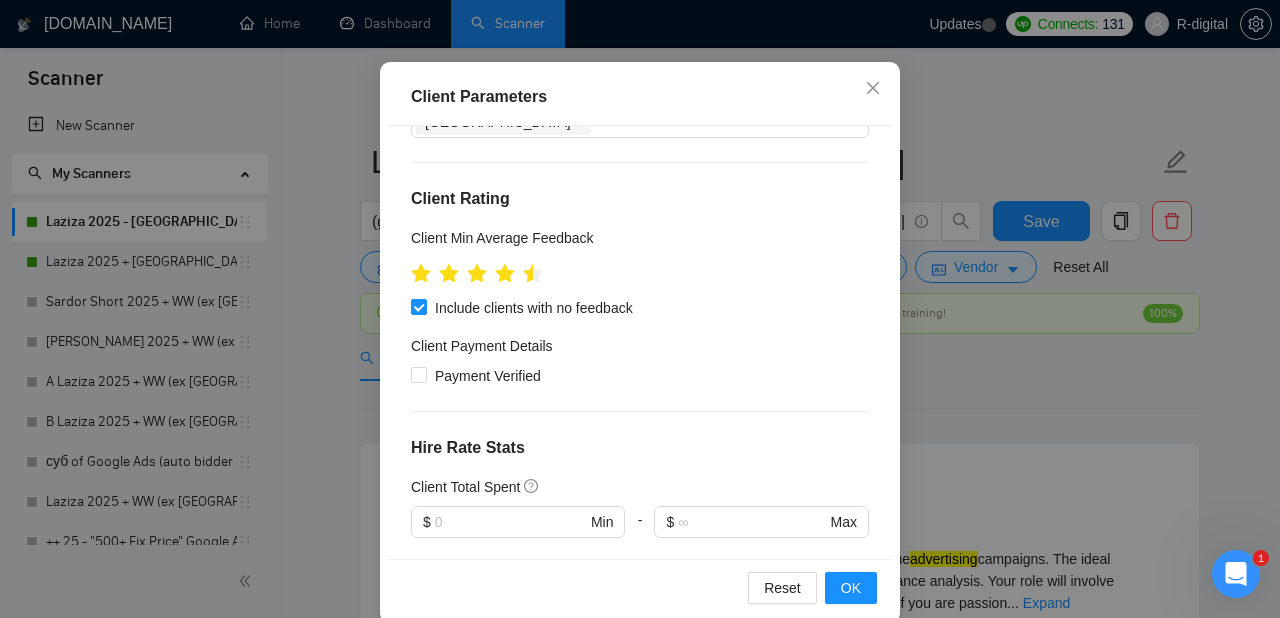 click on "Client Parameters Client Location Include Client Countries Europe   Exclude Client Countries United States Australia Canada   Client Rating Client Min Average Feedback Include clients with no feedback Client Payment Details Payment Verified Hire Rate Stats   Client Total Spent $ Min - $ Max Client Hire Rate New   Any hire rate   Avg Hourly Rate Paid New $ Min - $ Max Include Clients without Sufficient History Client Profile Client Industry New   Any industry Client Company Size   Any company size Enterprise Clients New   Any clients Reset OK" at bounding box center (640, 309) 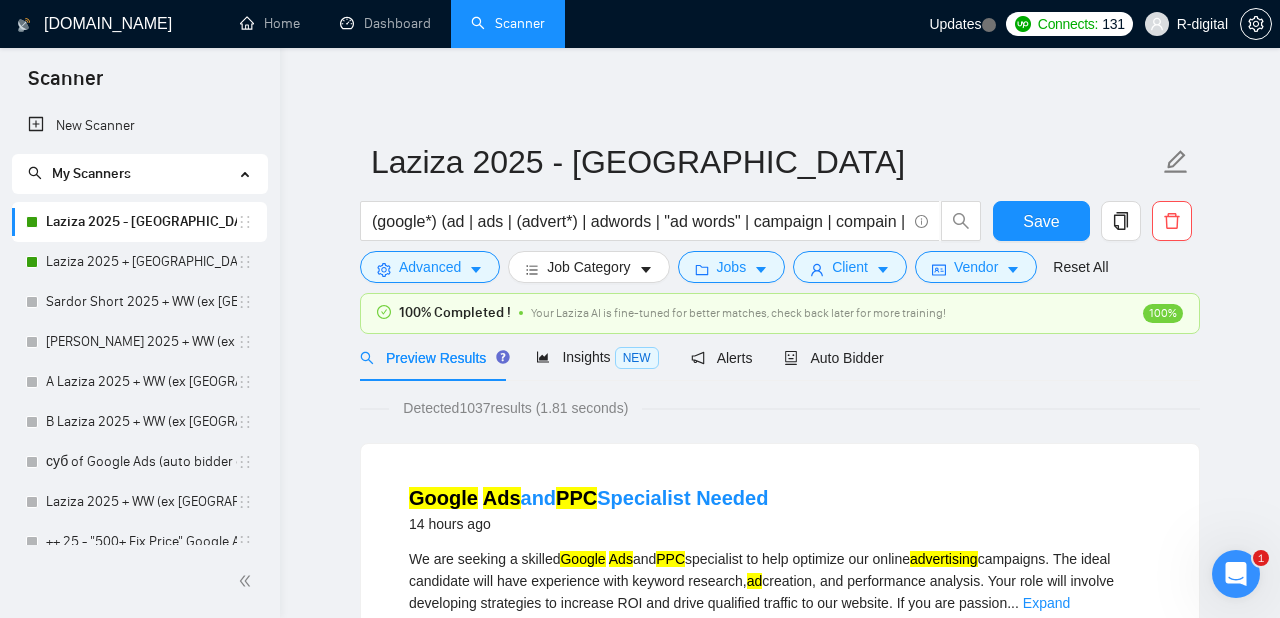 scroll, scrollTop: 0, scrollLeft: 0, axis: both 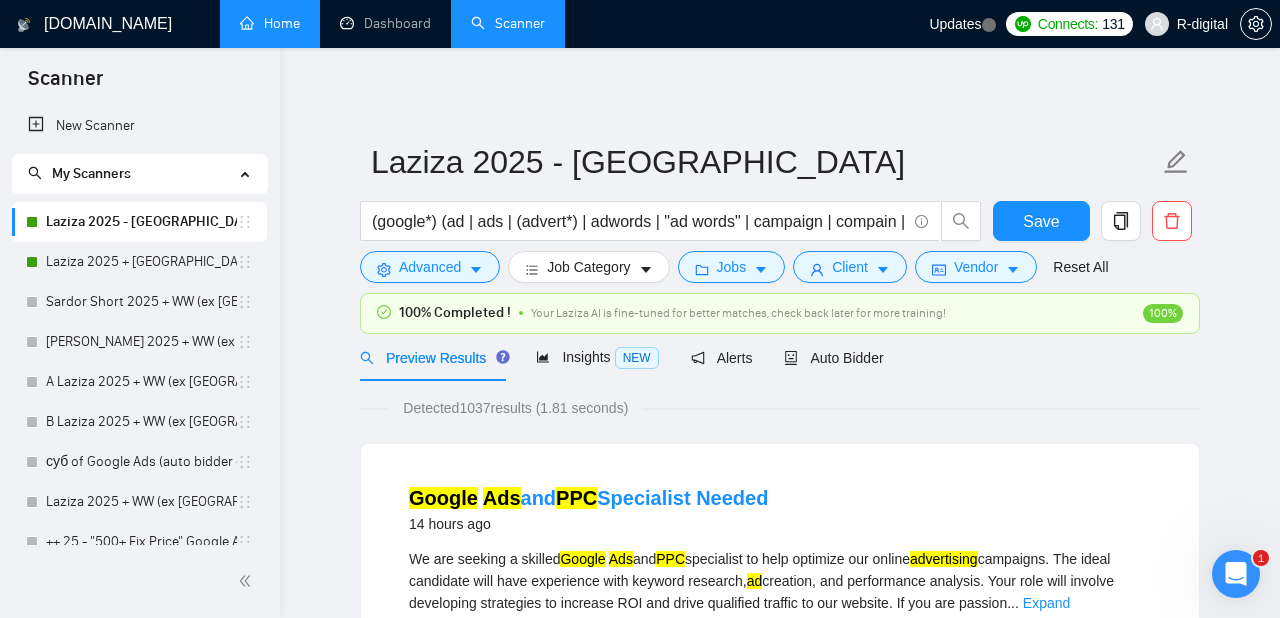 click on "Home" at bounding box center [270, 23] 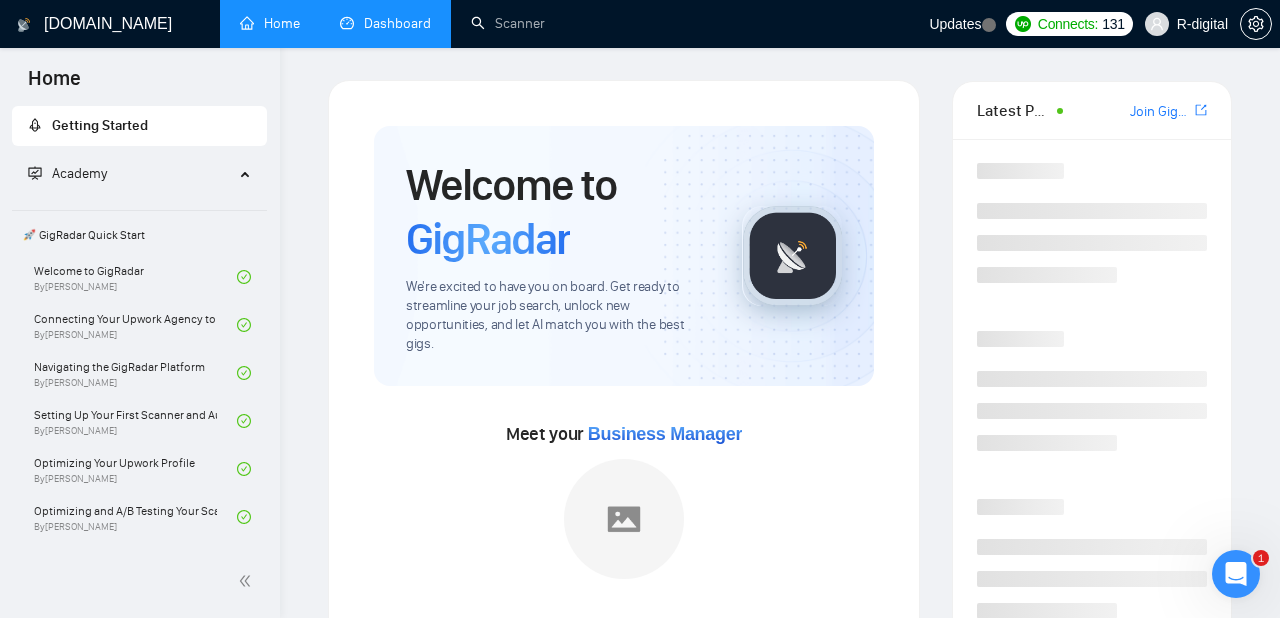 click on "Dashboard" at bounding box center [385, 23] 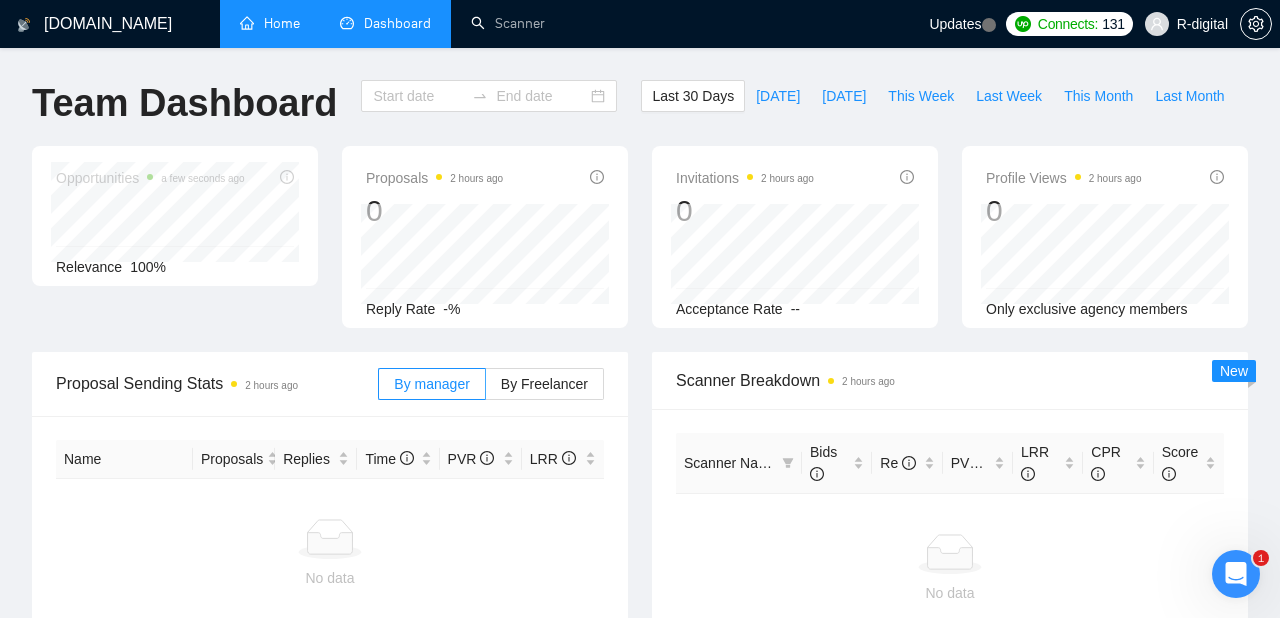 type on "[DATE]" 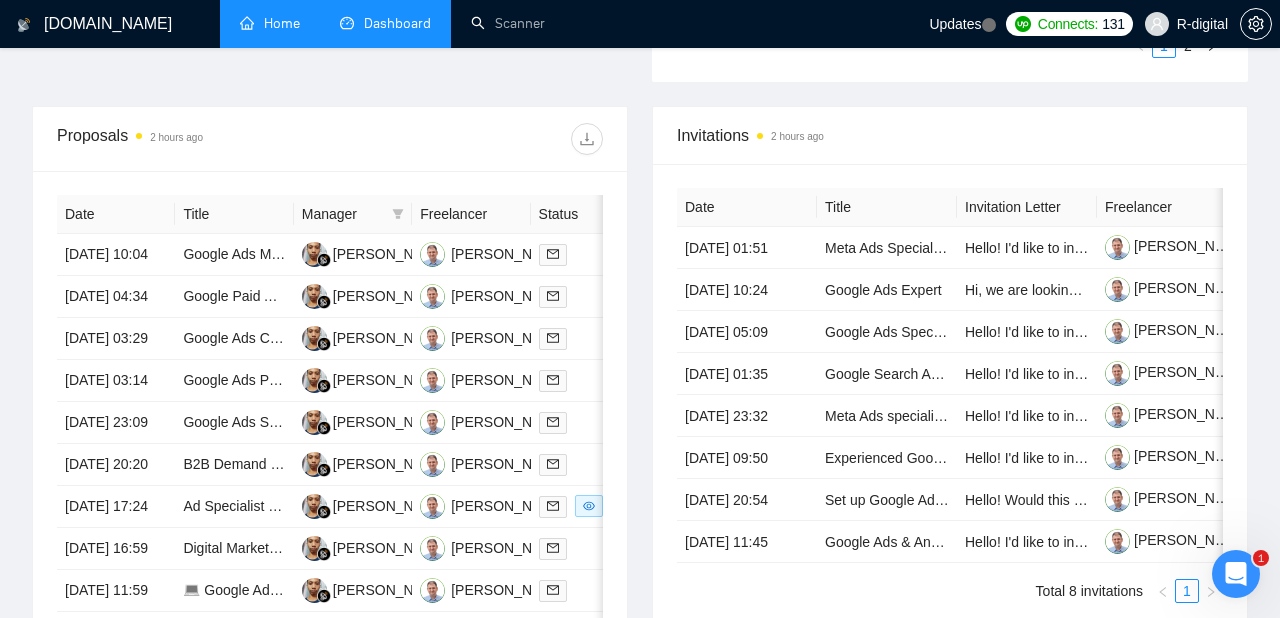 scroll, scrollTop: 713, scrollLeft: 1, axis: both 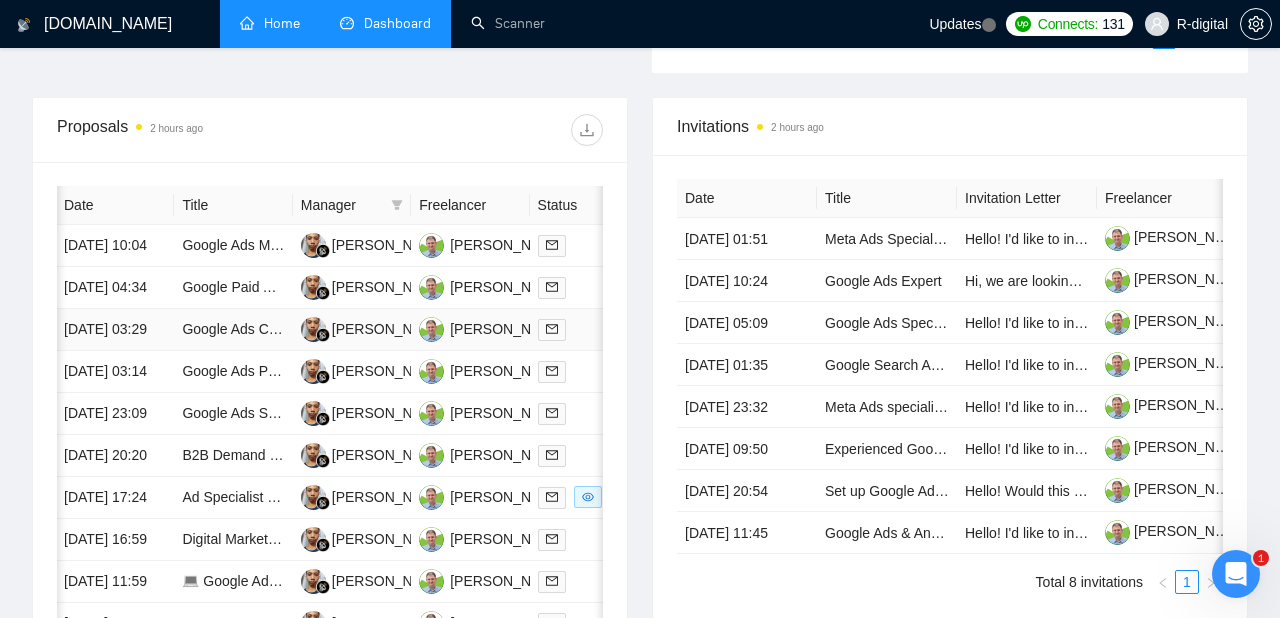 click on "[DATE] 03:29" at bounding box center [115, 330] 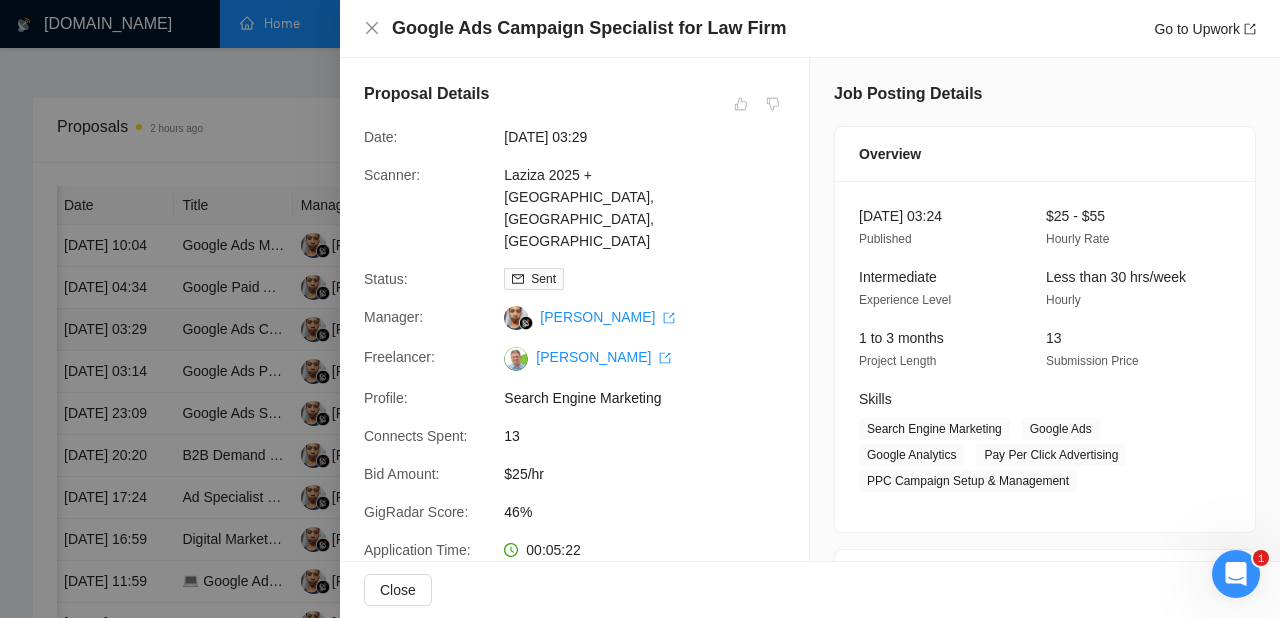 click at bounding box center [640, 309] 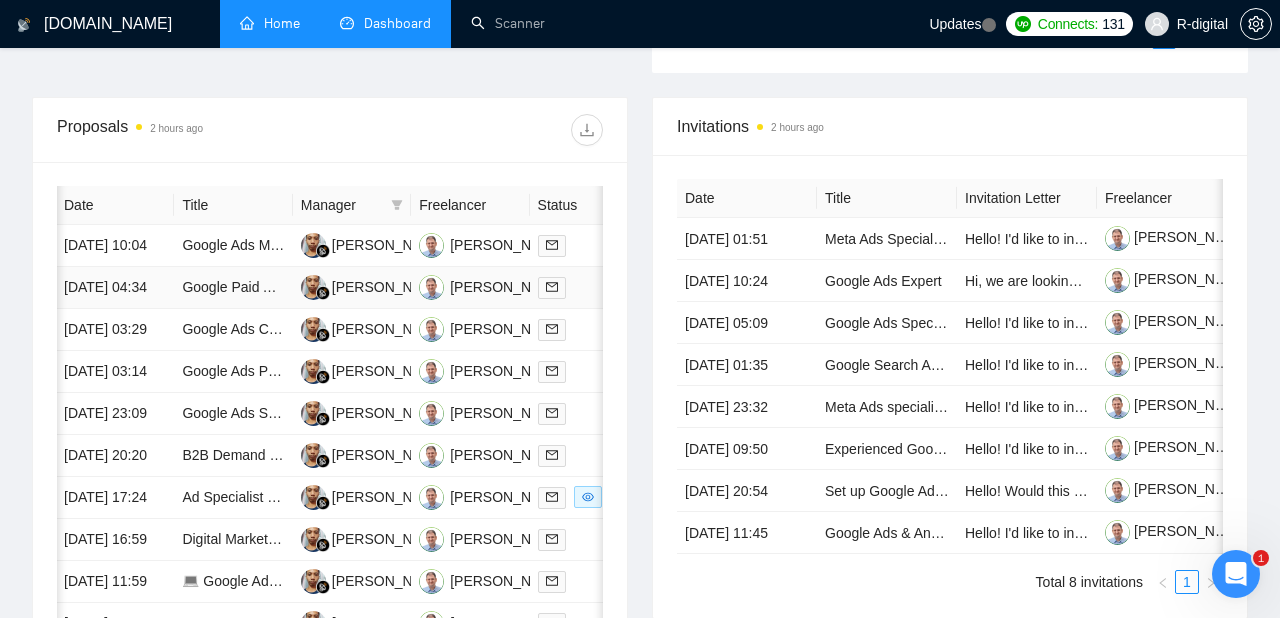 click on "[DATE] 04:34" at bounding box center [115, 288] 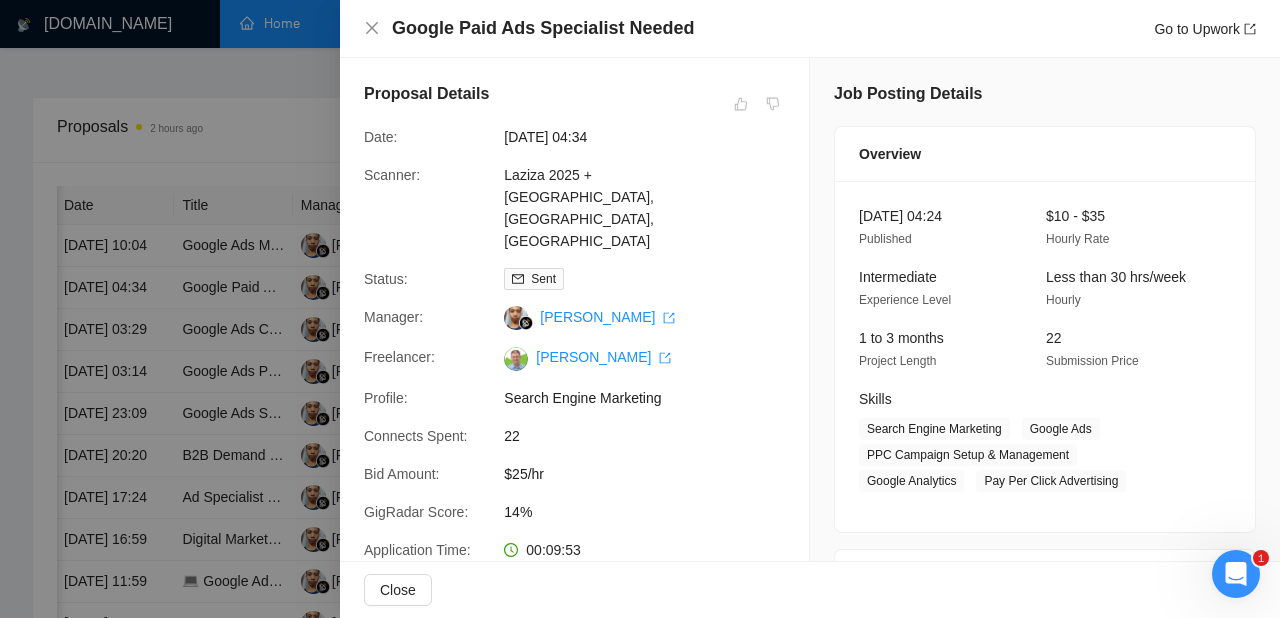 click at bounding box center (640, 309) 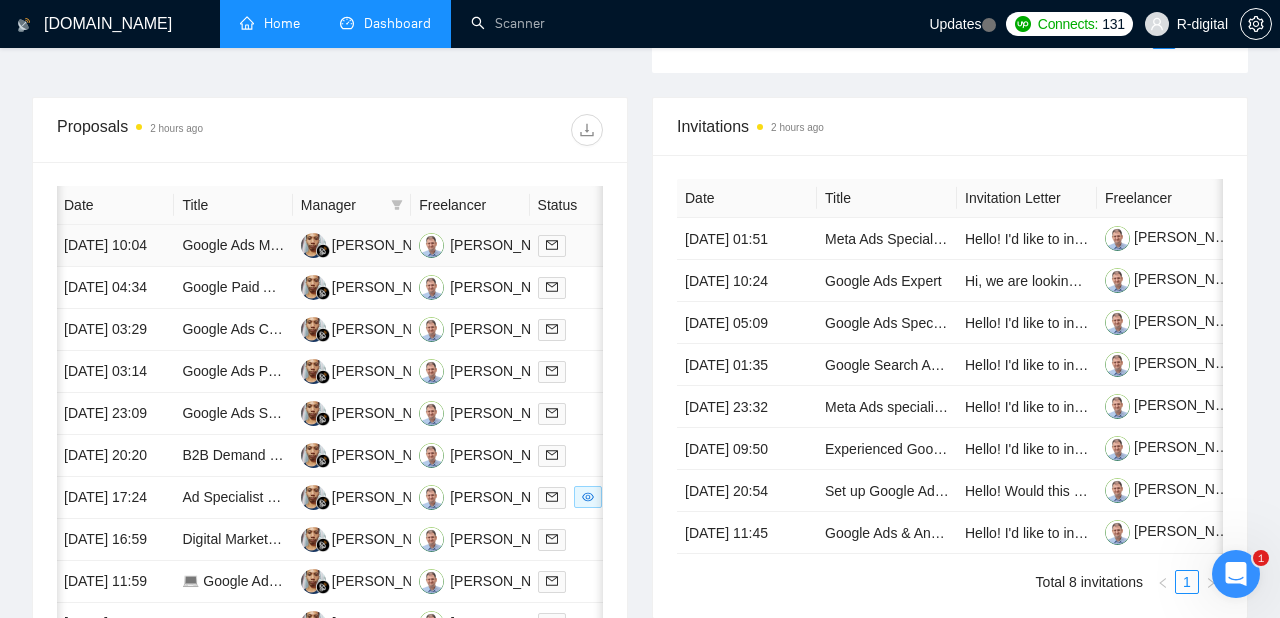 click on "[DATE] 10:04" at bounding box center (115, 246) 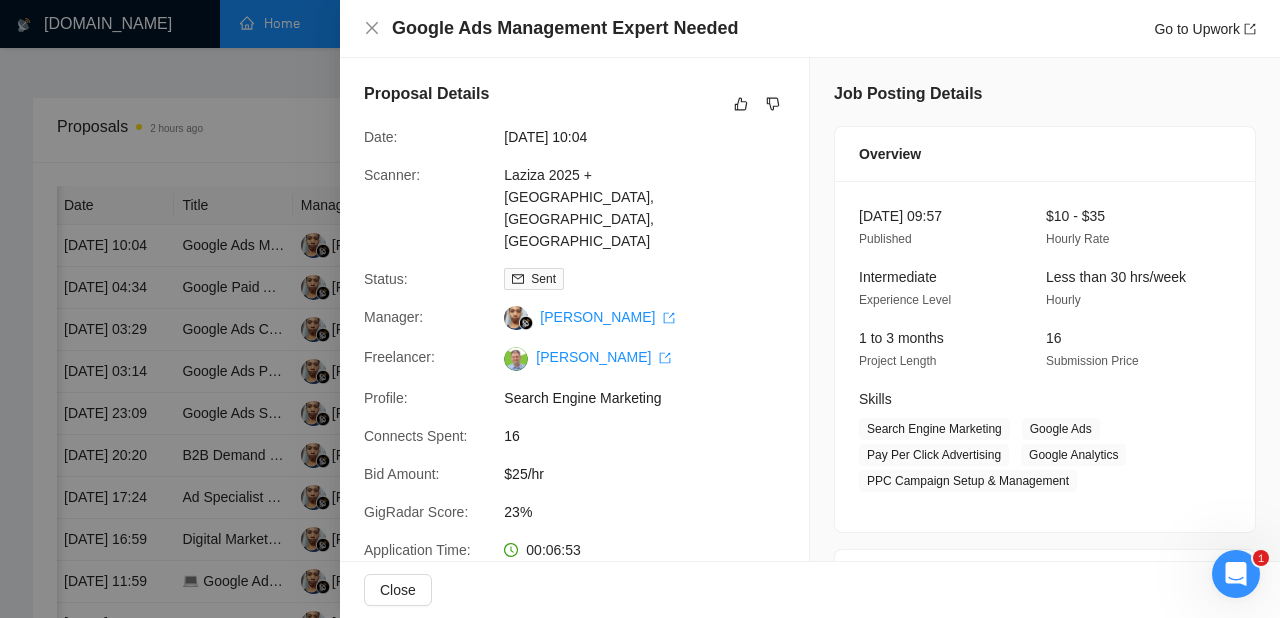 click at bounding box center (640, 309) 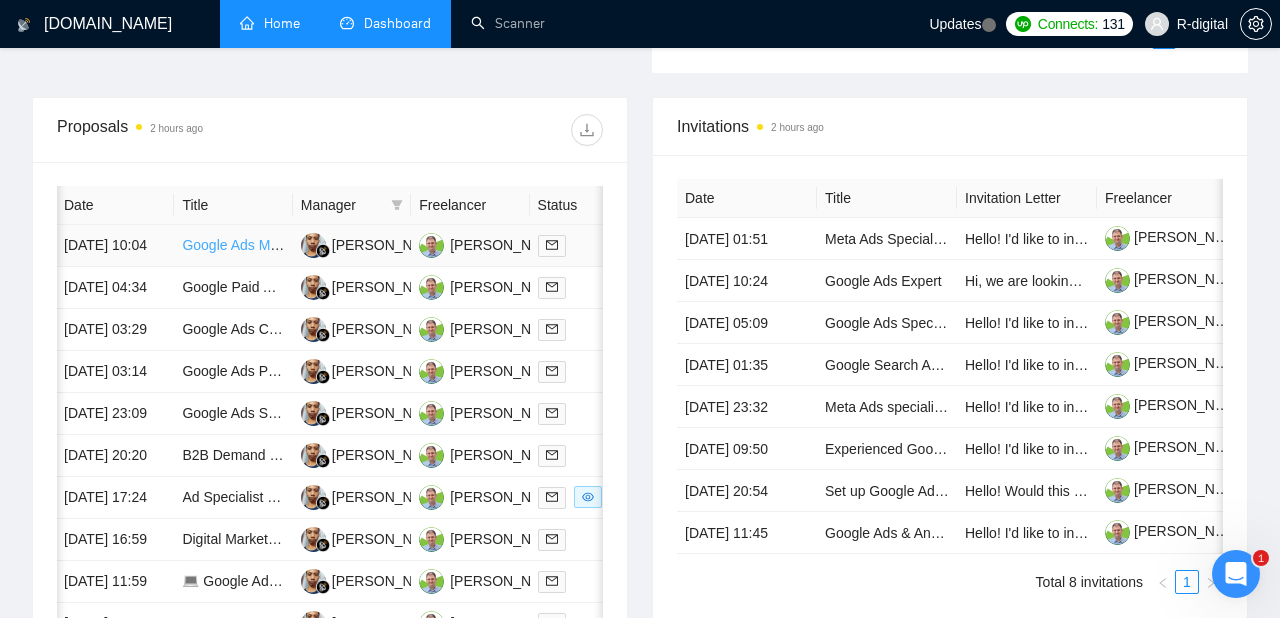 click on "Google Ads Management Expert Needed" at bounding box center (309, 245) 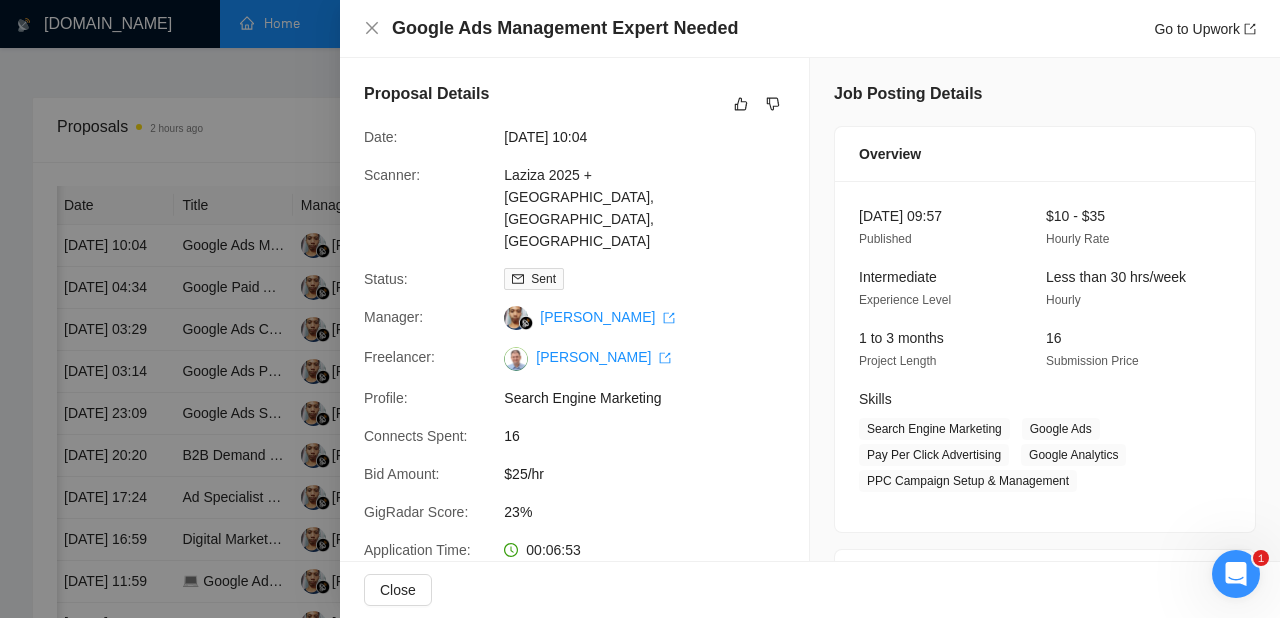 click on "Google Ads Management Expert Needed" at bounding box center (565, 28) 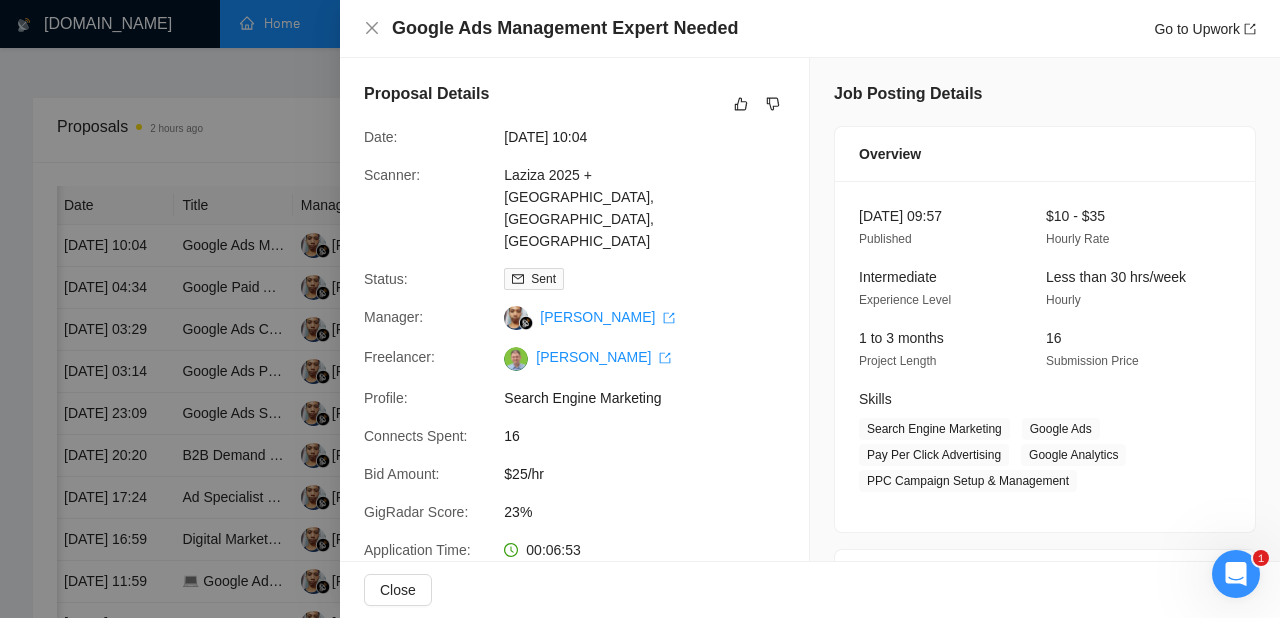 click on "Google Ads Management Expert Needed" at bounding box center [565, 28] 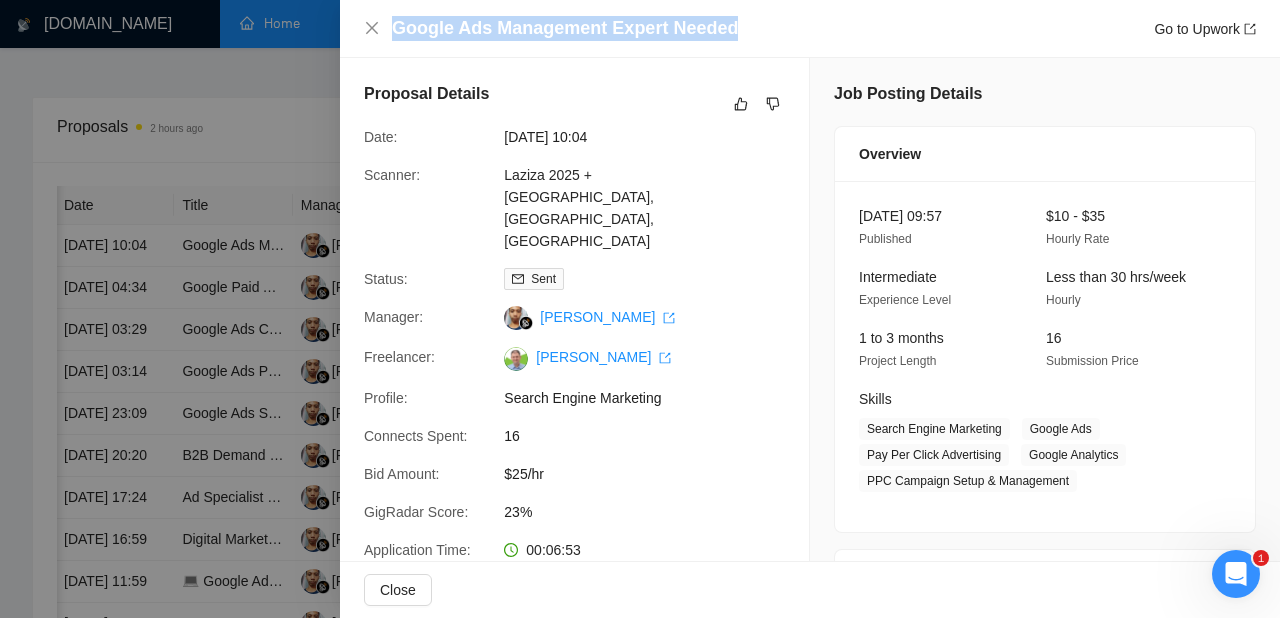 click on "Google Ads Management Expert Needed" at bounding box center [565, 28] 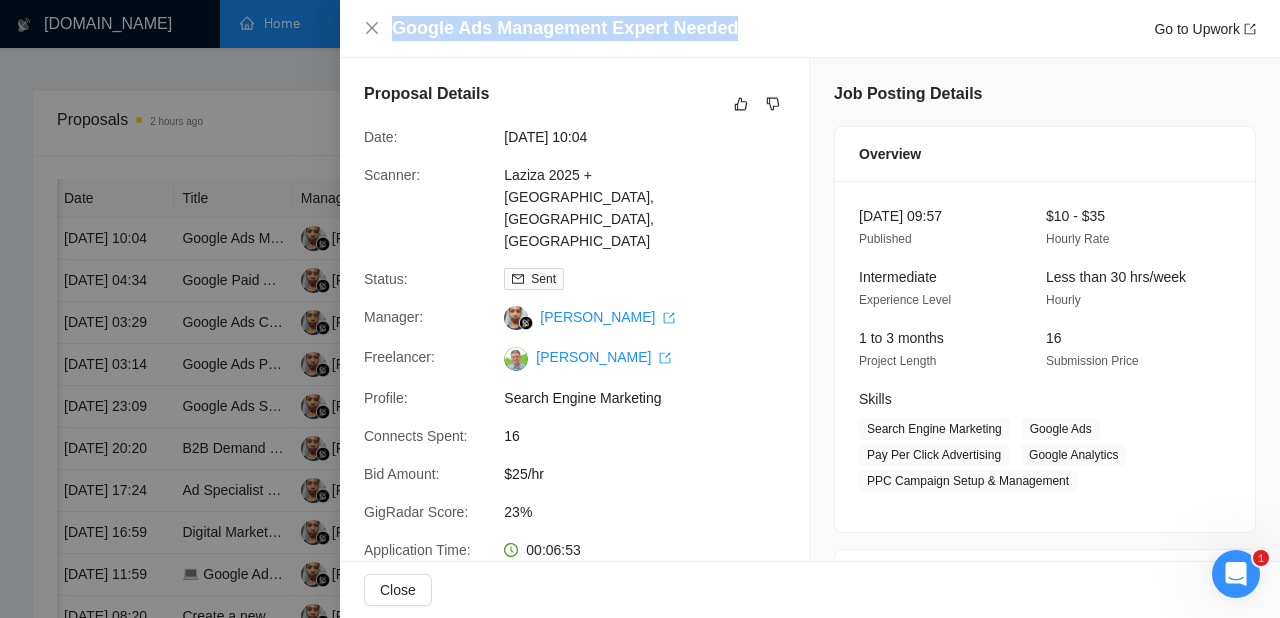 scroll, scrollTop: 752, scrollLeft: 2, axis: both 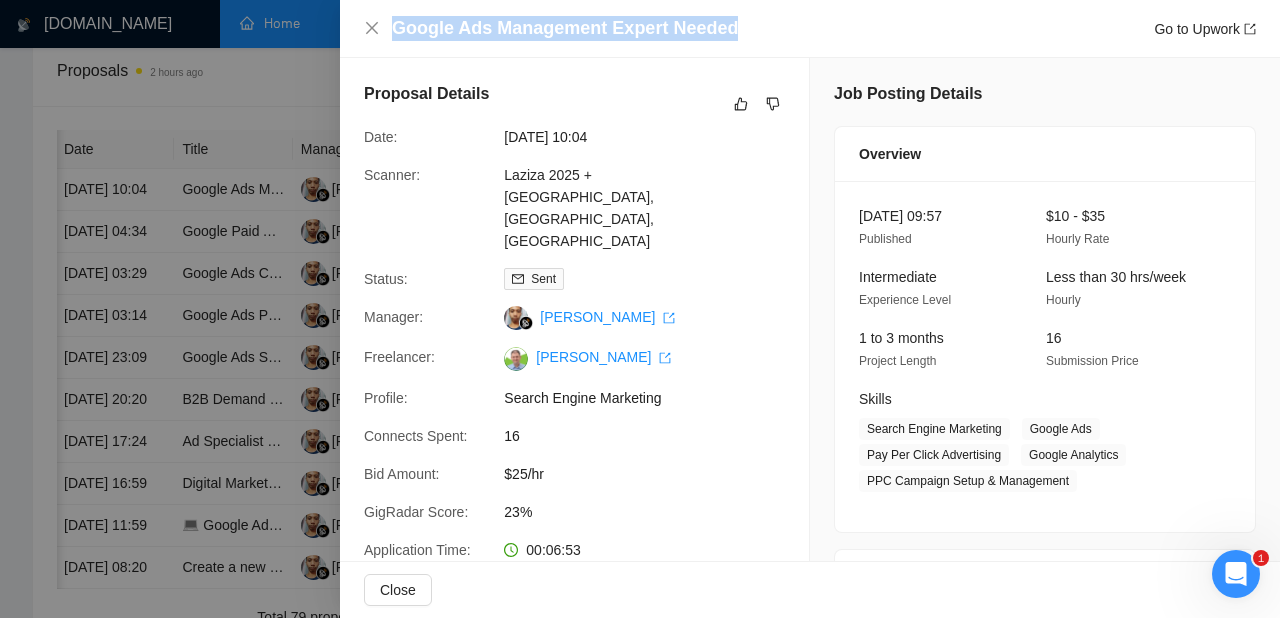 copy on "Google Ads Management Expert Needed" 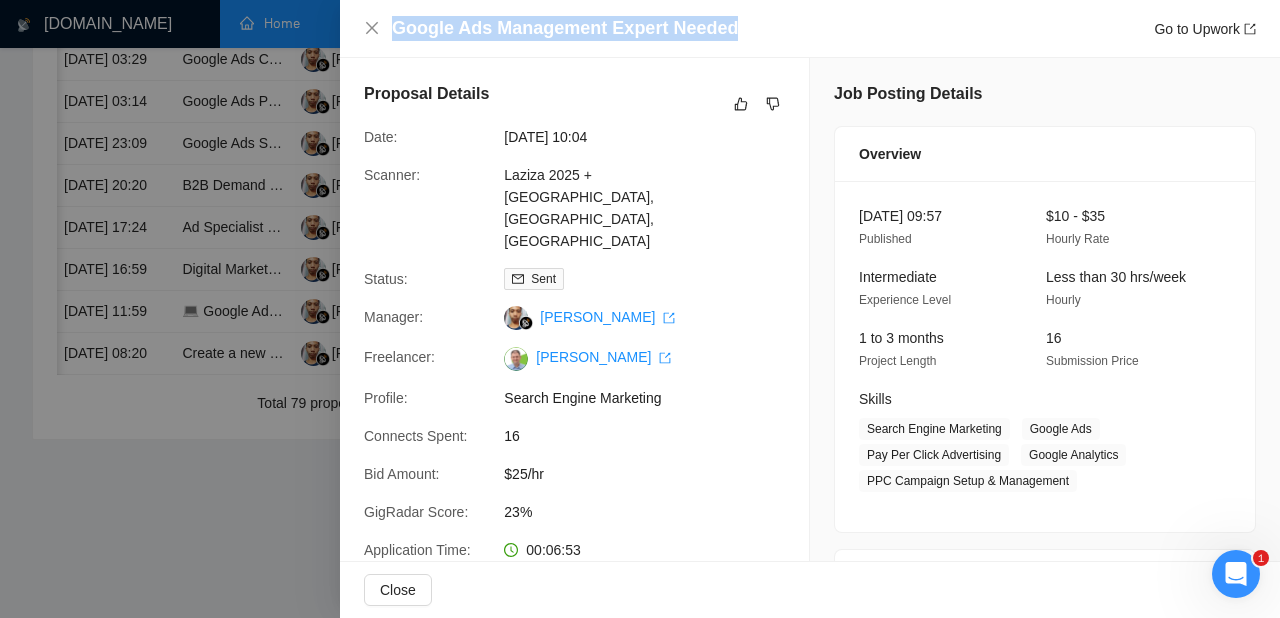 scroll, scrollTop: 1065, scrollLeft: 0, axis: vertical 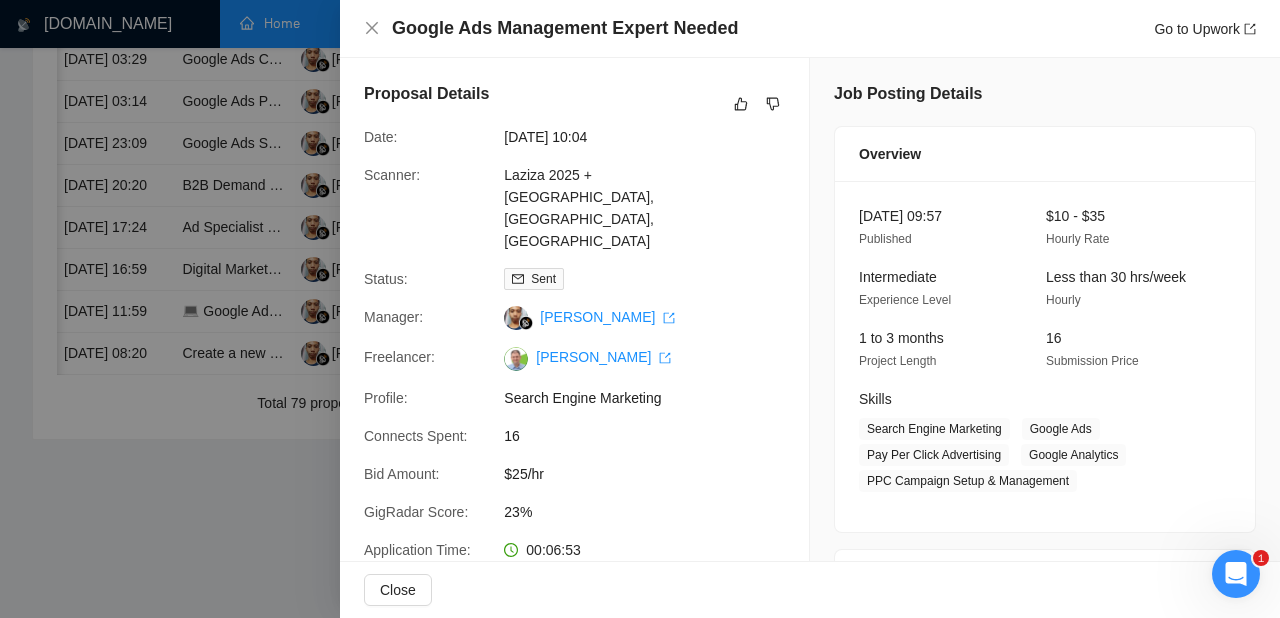 click at bounding box center [640, 309] 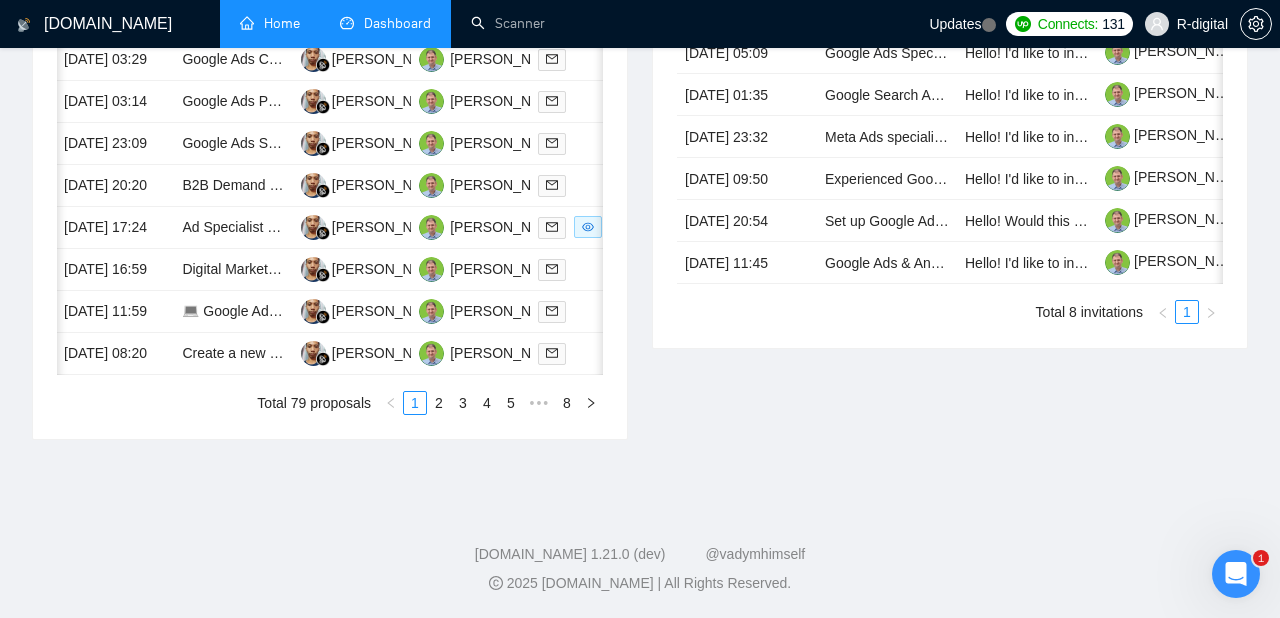 click on "Connects:" at bounding box center (1068, 24) 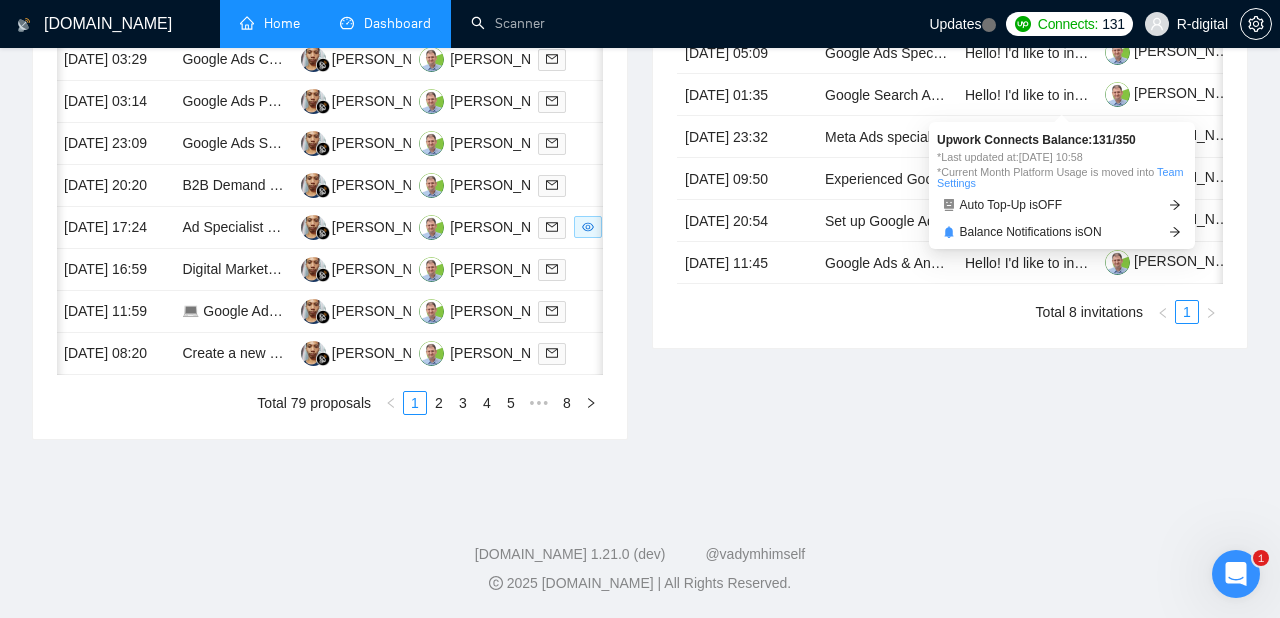 click on "*Last updated at:  08 Jul 2025 10:58" at bounding box center [1062, 157] 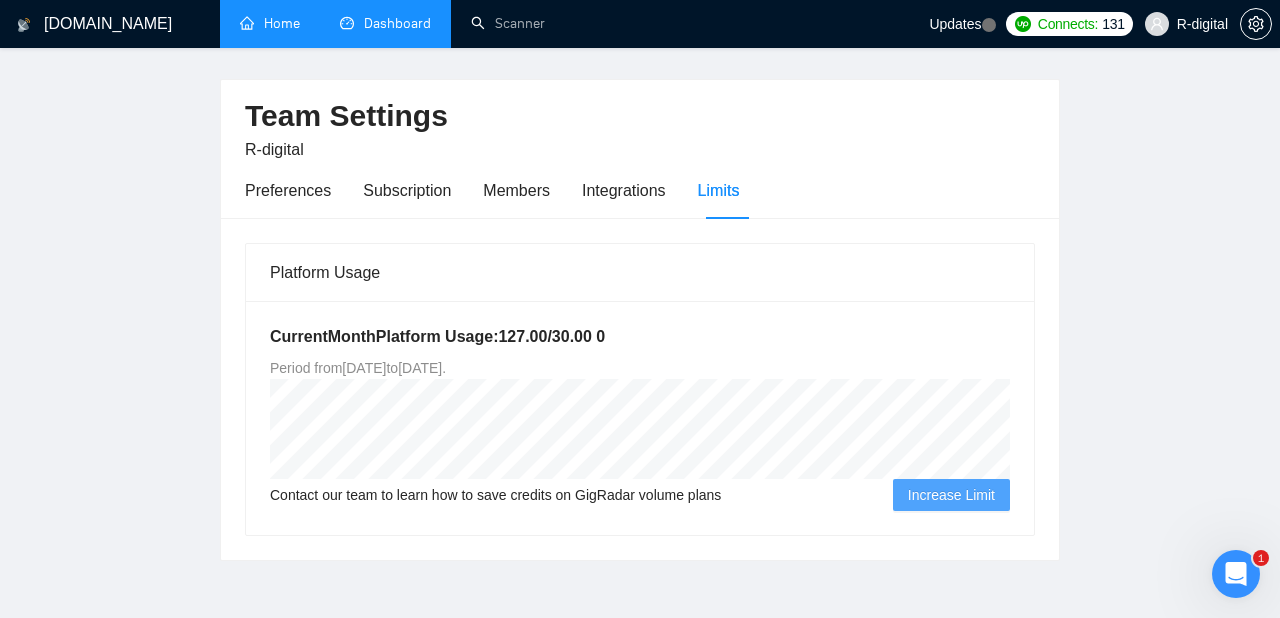 scroll, scrollTop: 52, scrollLeft: 0, axis: vertical 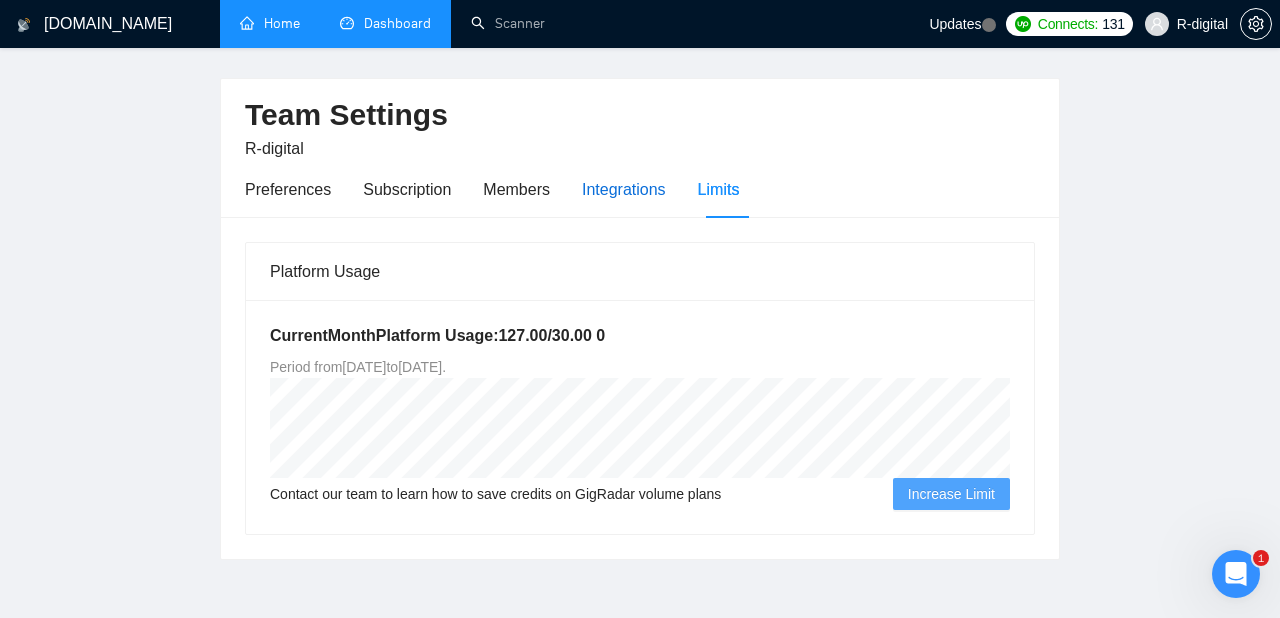 click on "Integrations" at bounding box center [624, 189] 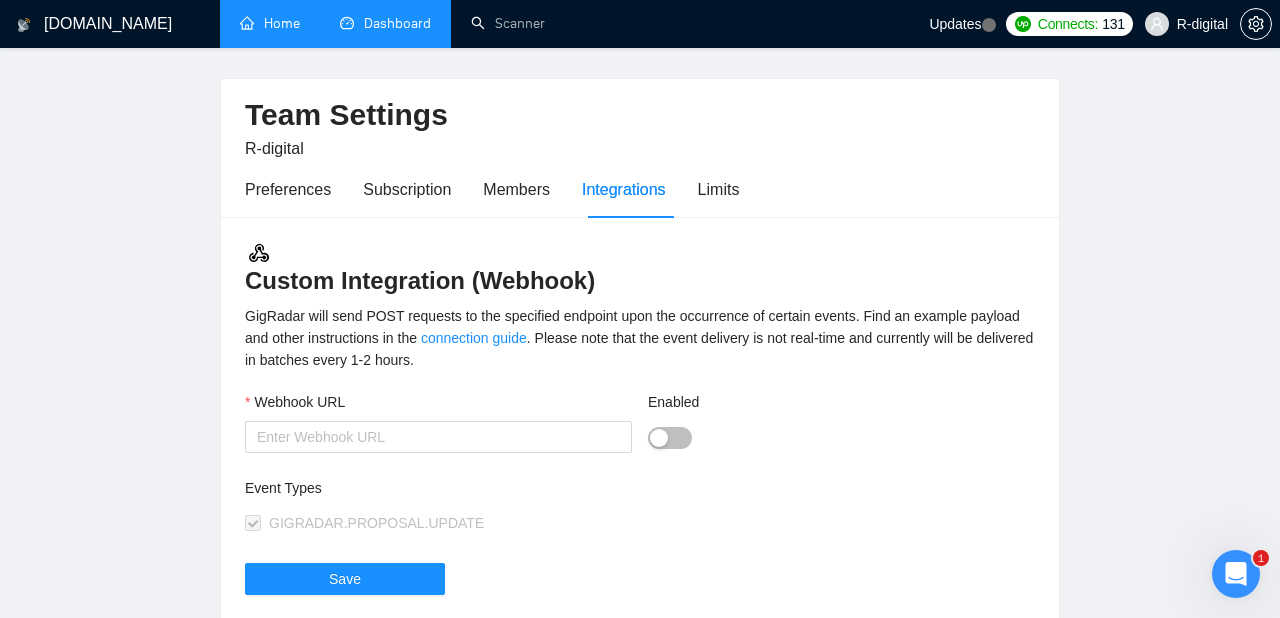 click on "Preferences Subscription Members Integrations Limits" at bounding box center [492, 189] 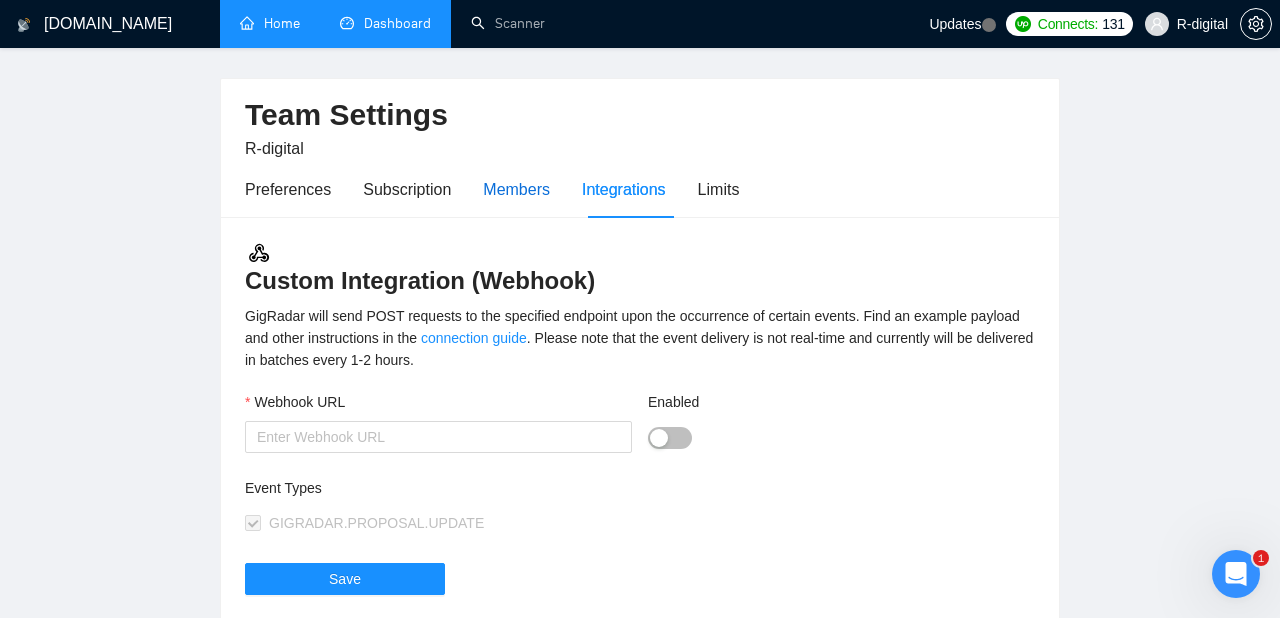 click on "Members" at bounding box center (516, 189) 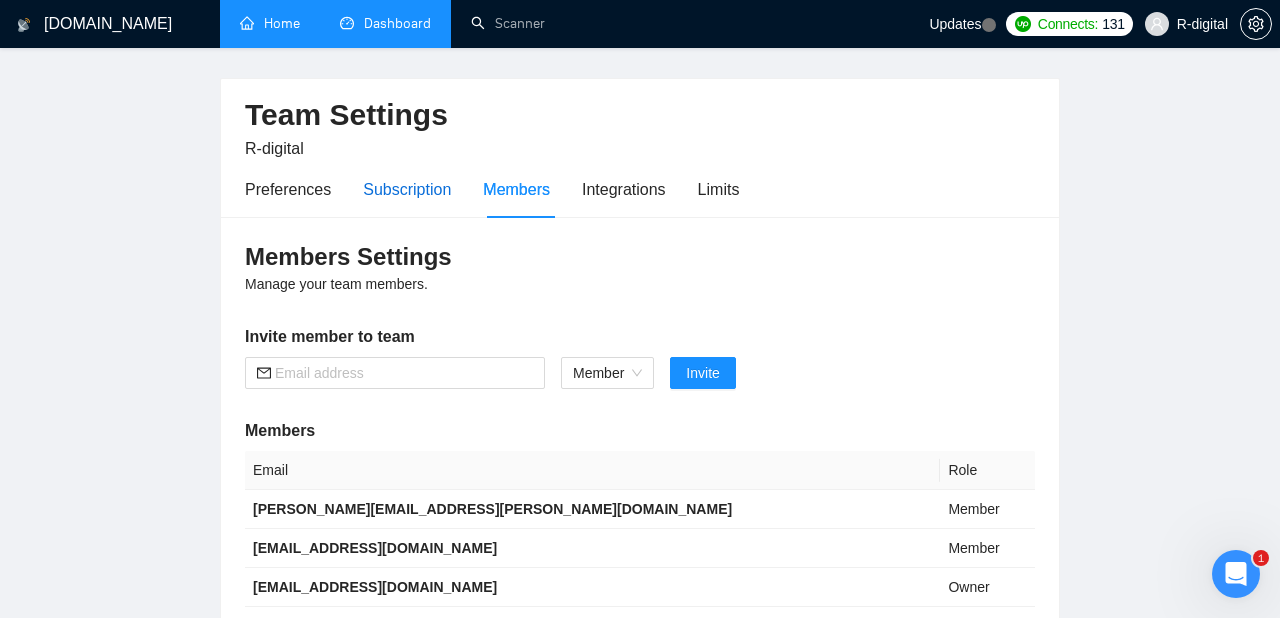 click on "Subscription" at bounding box center (407, 189) 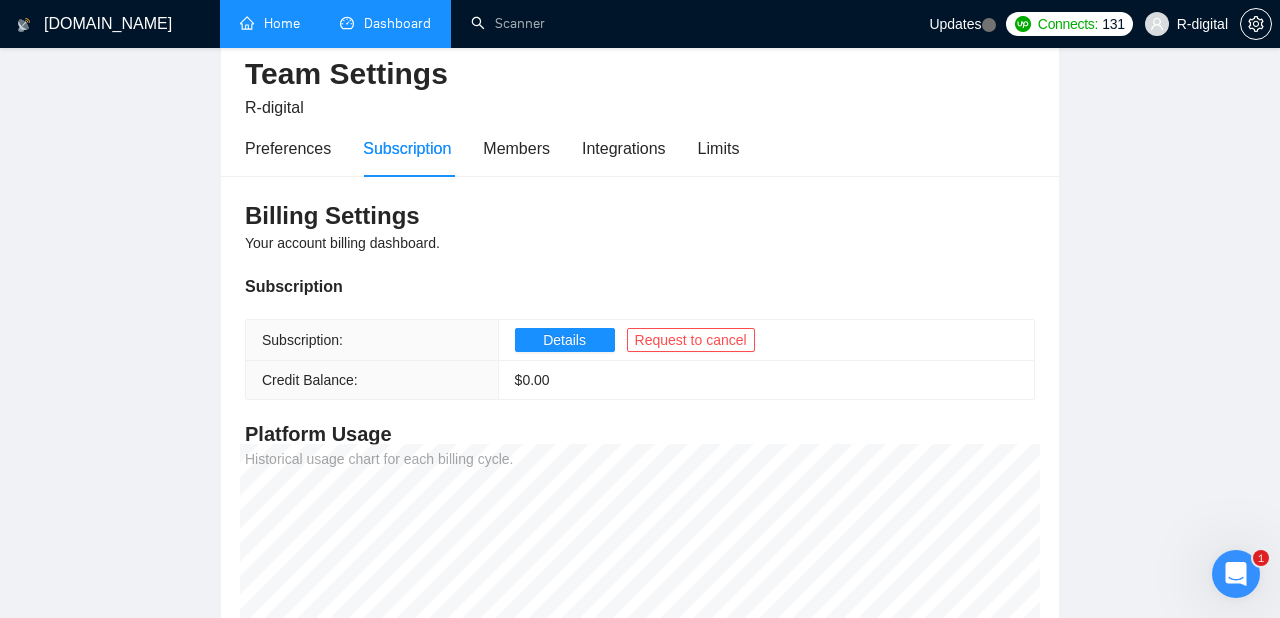 scroll, scrollTop: 96, scrollLeft: 0, axis: vertical 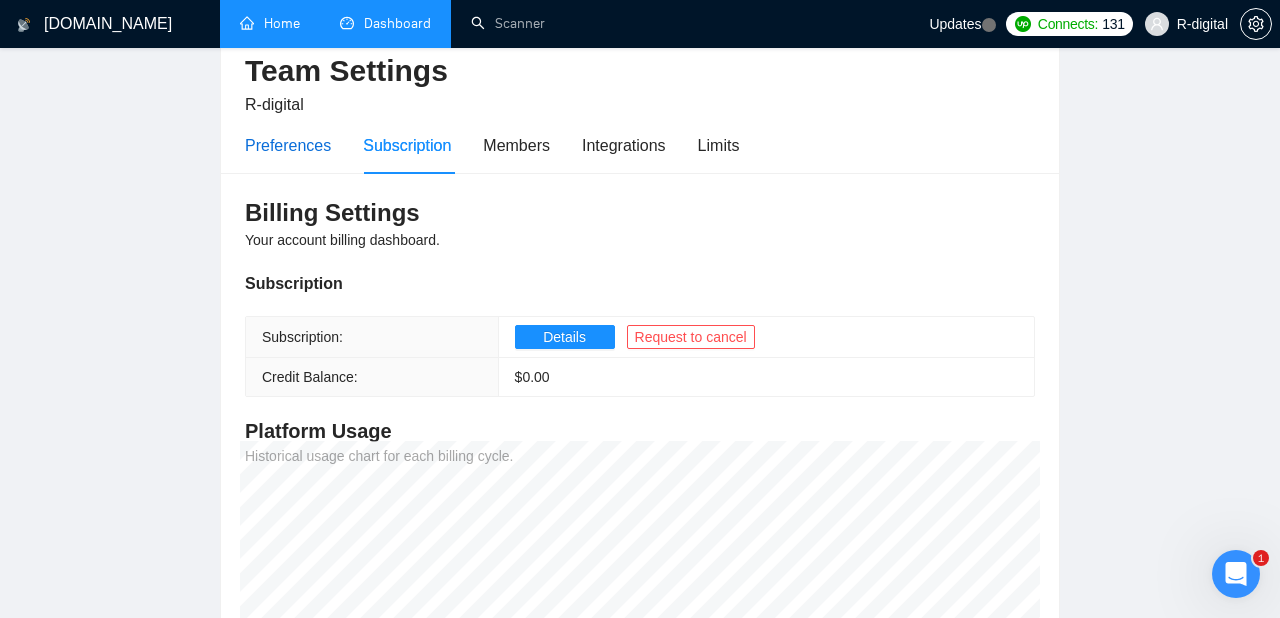 click on "Preferences" at bounding box center (288, 145) 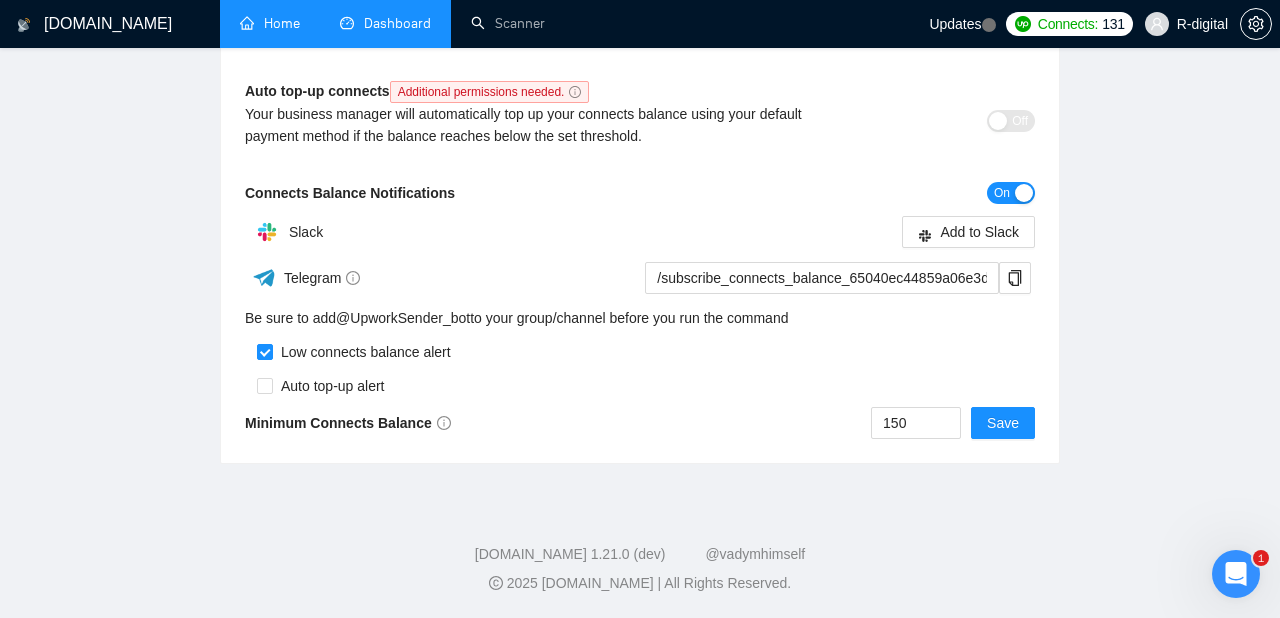 scroll, scrollTop: 545, scrollLeft: 0, axis: vertical 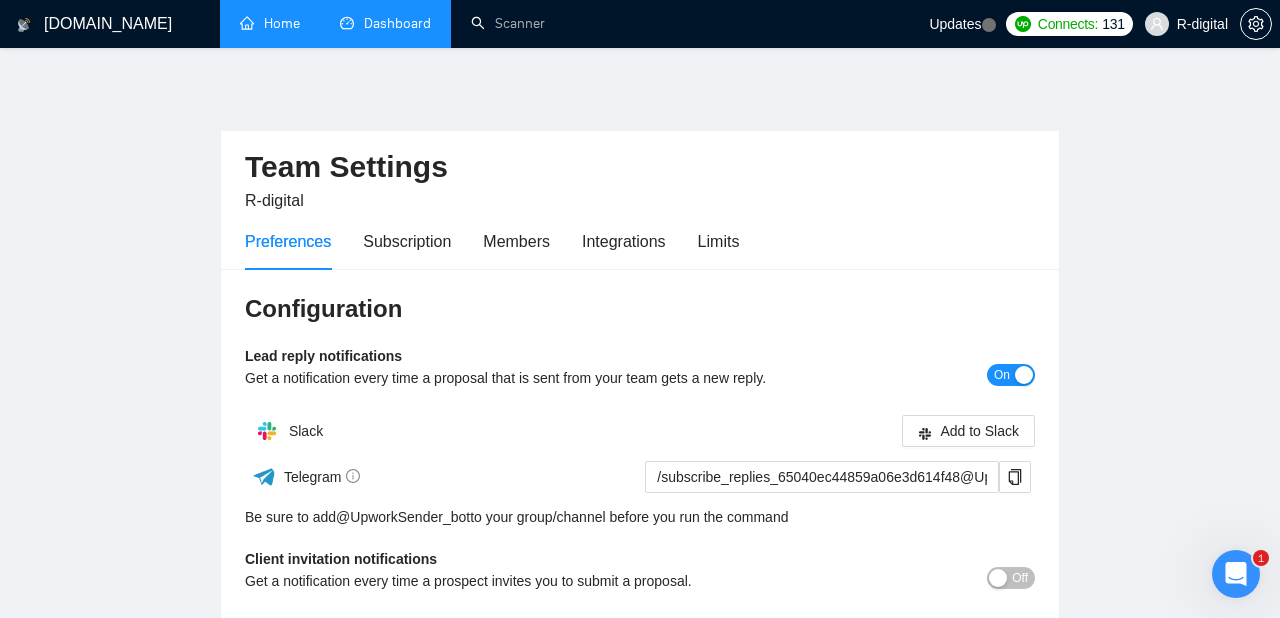 click on "Dashboard" at bounding box center [385, 23] 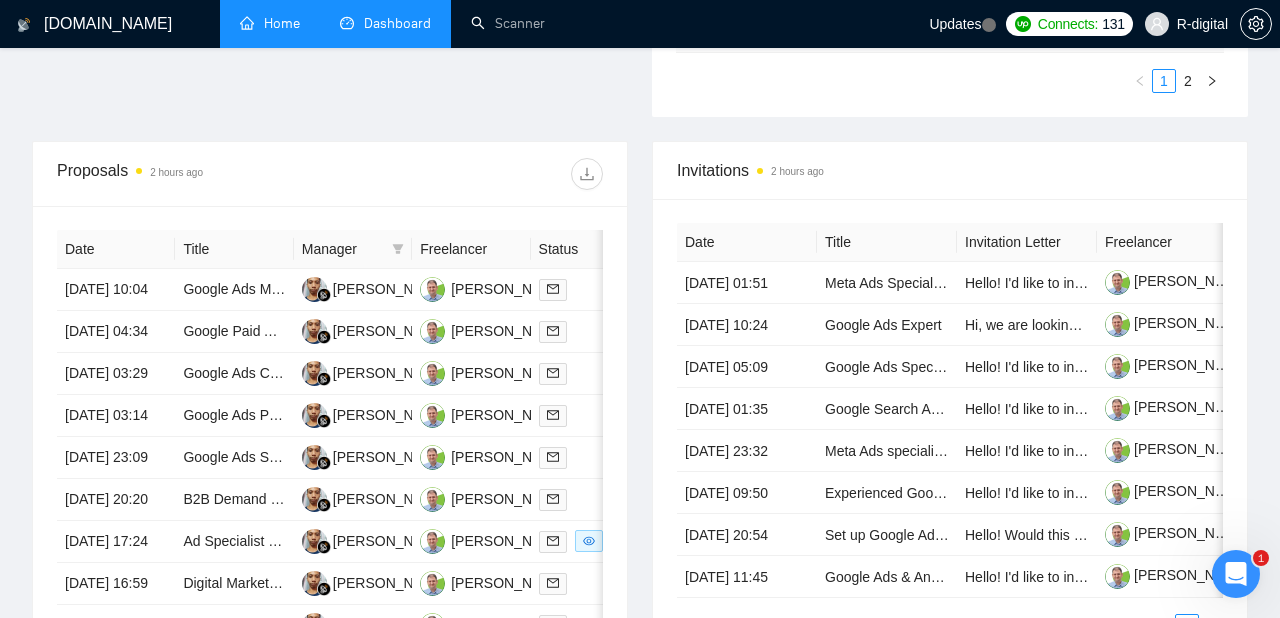 scroll, scrollTop: 686, scrollLeft: 0, axis: vertical 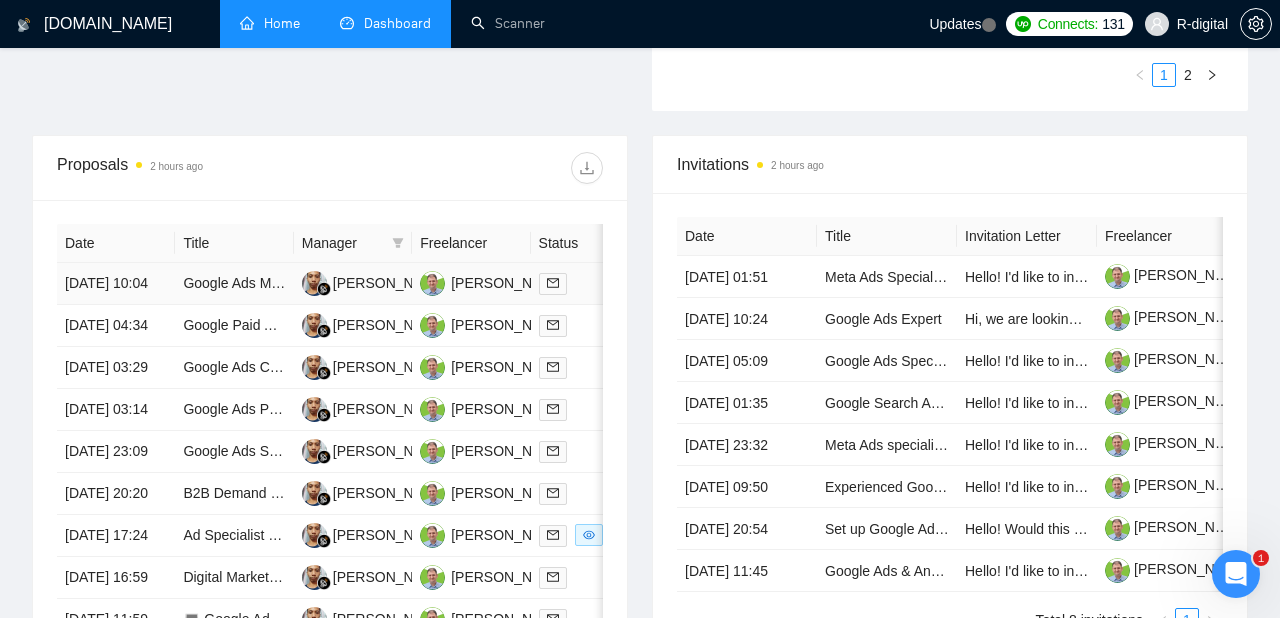 click on "[DATE] 10:04" at bounding box center [116, 284] 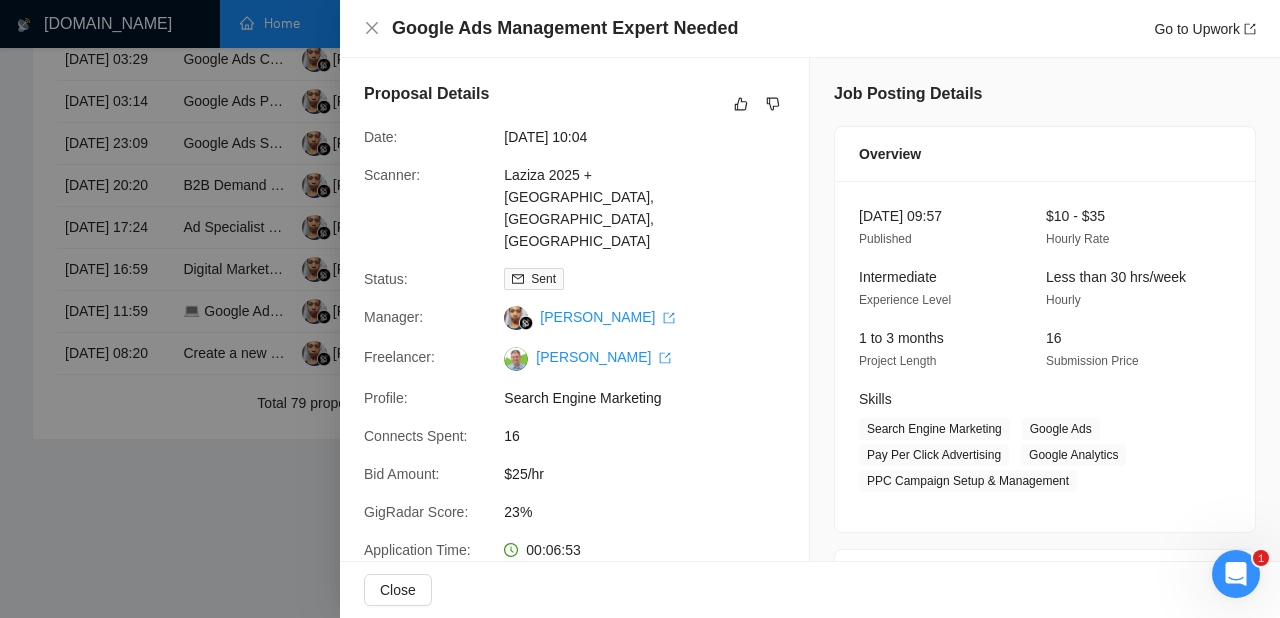 scroll, scrollTop: 1015, scrollLeft: 0, axis: vertical 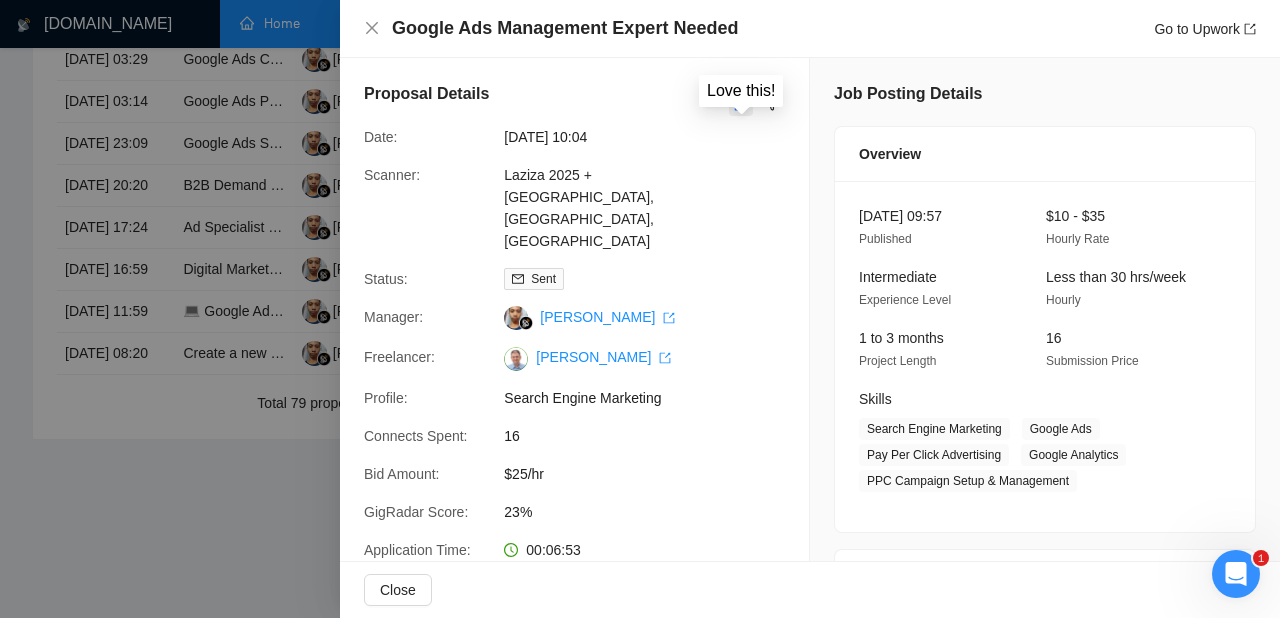click 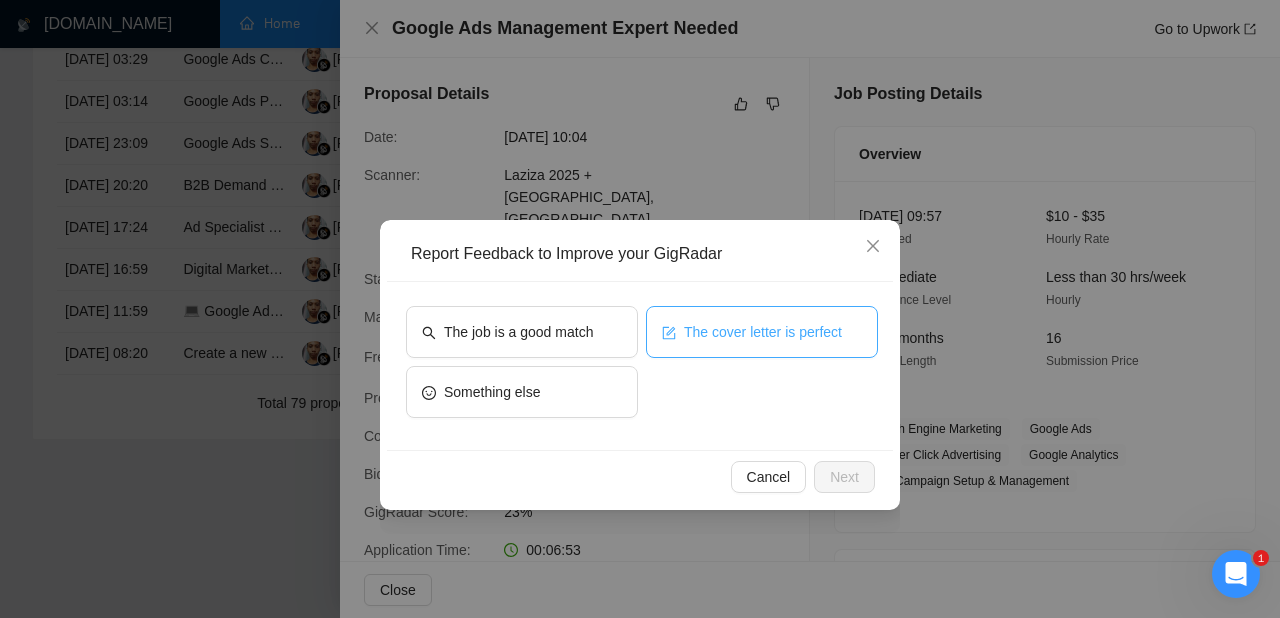 click on "The cover letter is perfect" at bounding box center (762, 332) 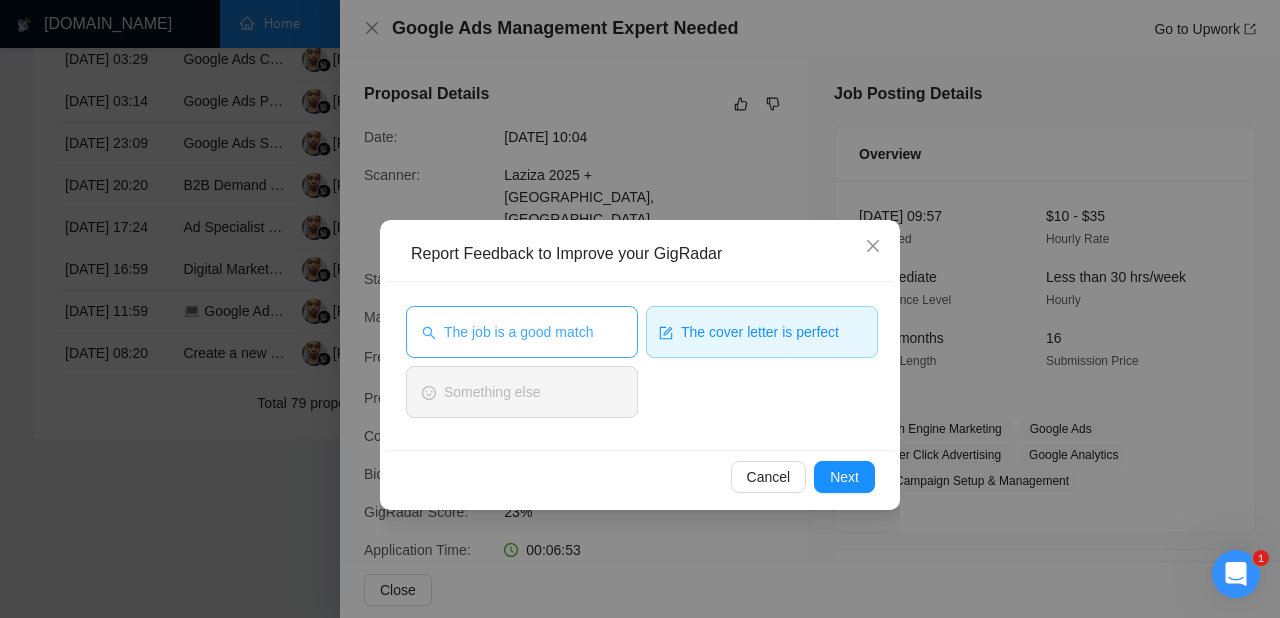 click on "The job is a good match" at bounding box center (518, 332) 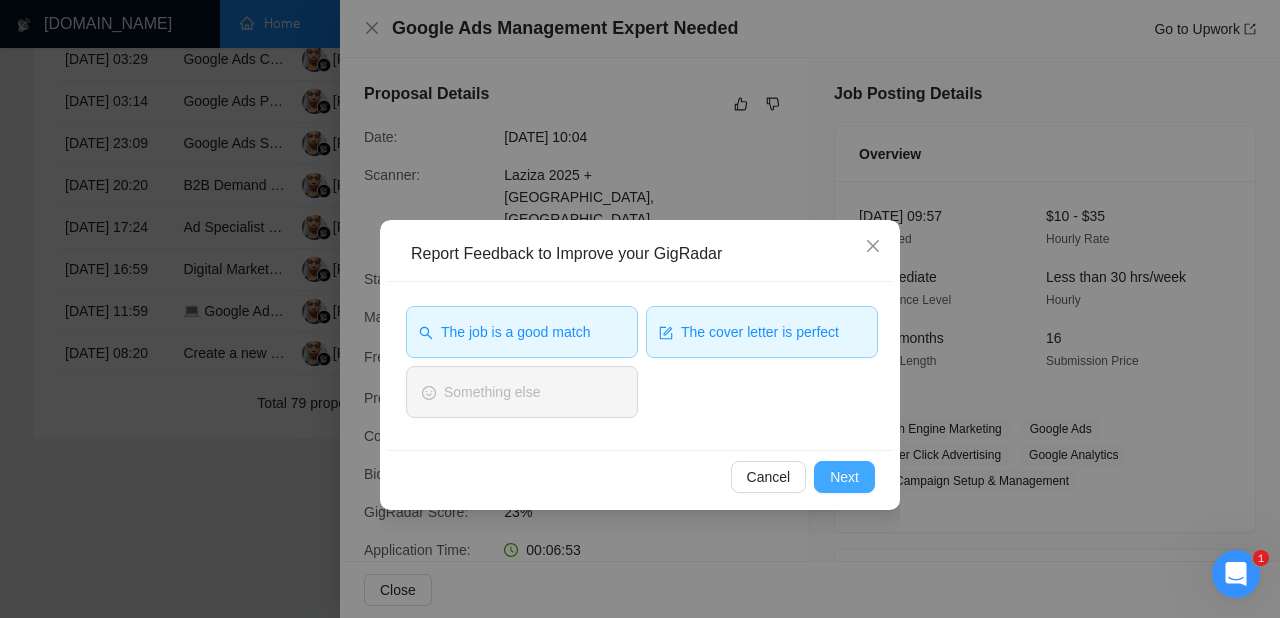 click on "Next" at bounding box center [844, 477] 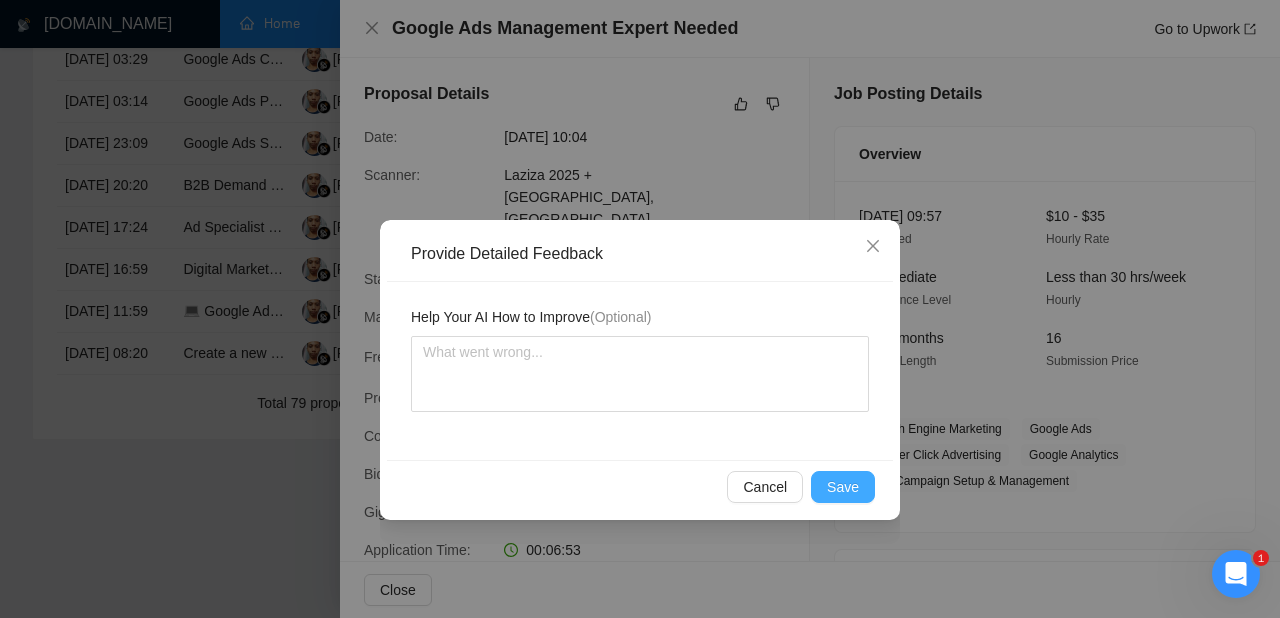 type 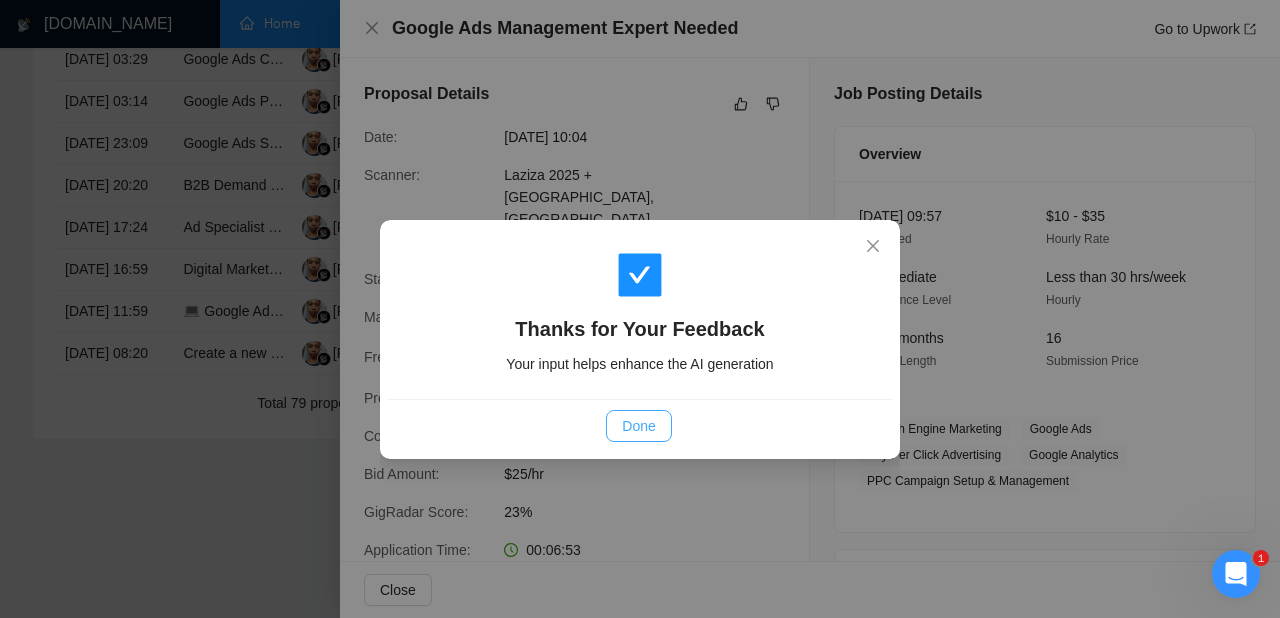 click on "Done" at bounding box center (638, 426) 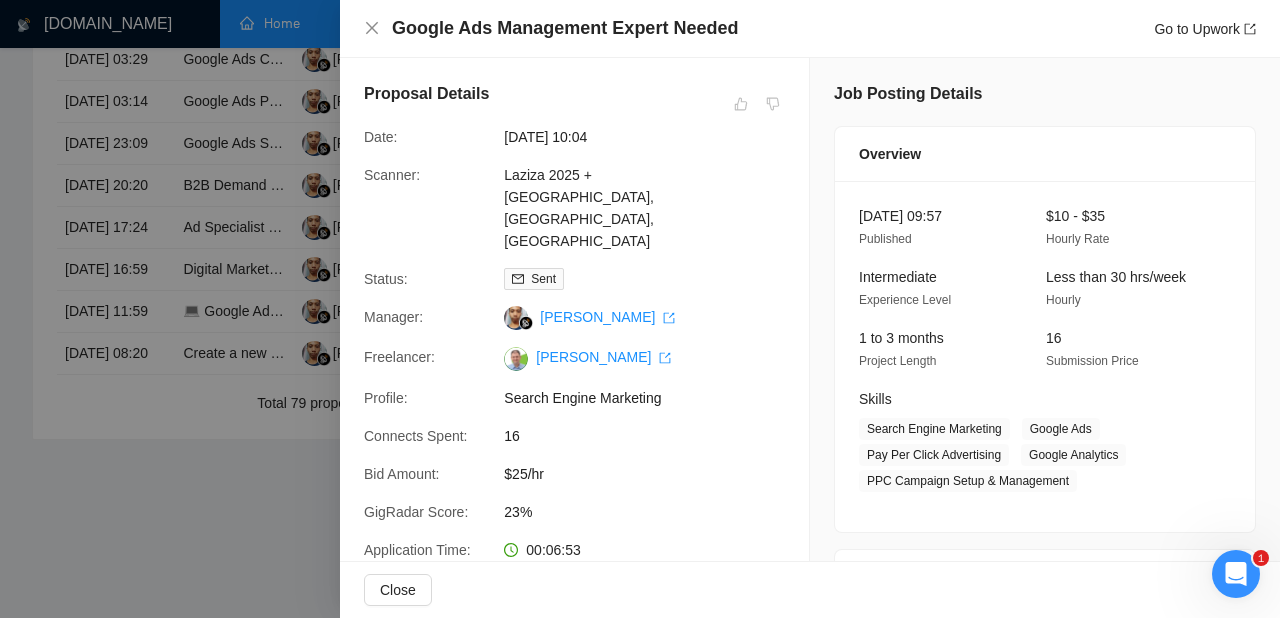 click at bounding box center (640, 309) 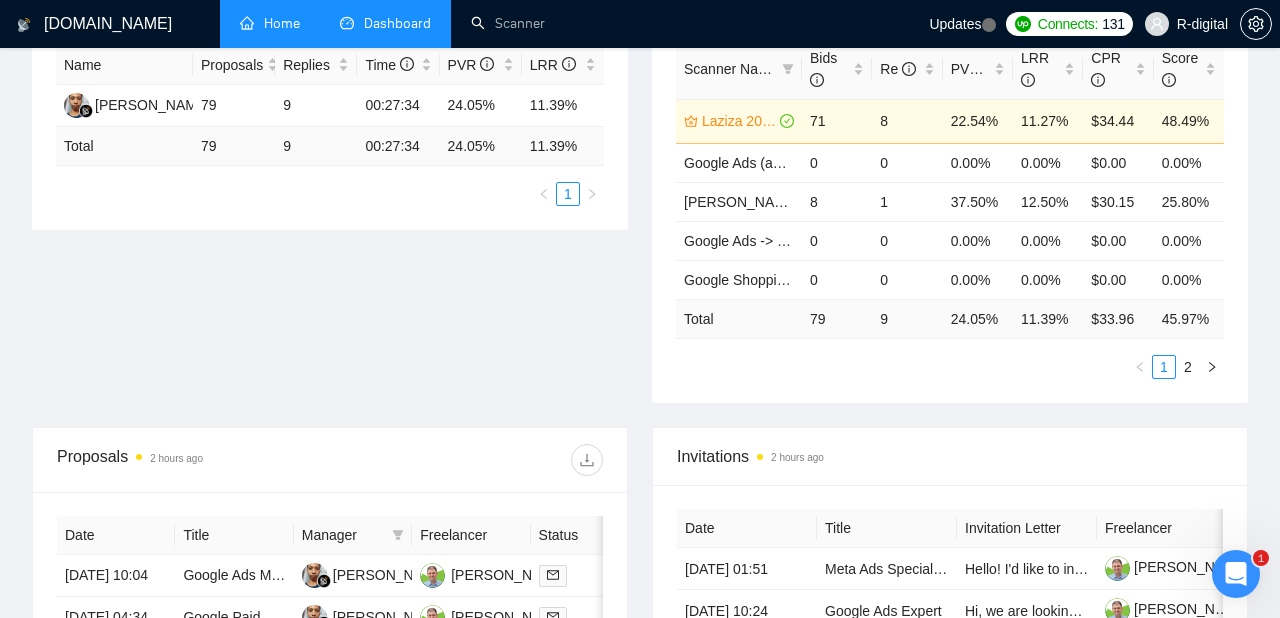 scroll, scrollTop: 395, scrollLeft: 0, axis: vertical 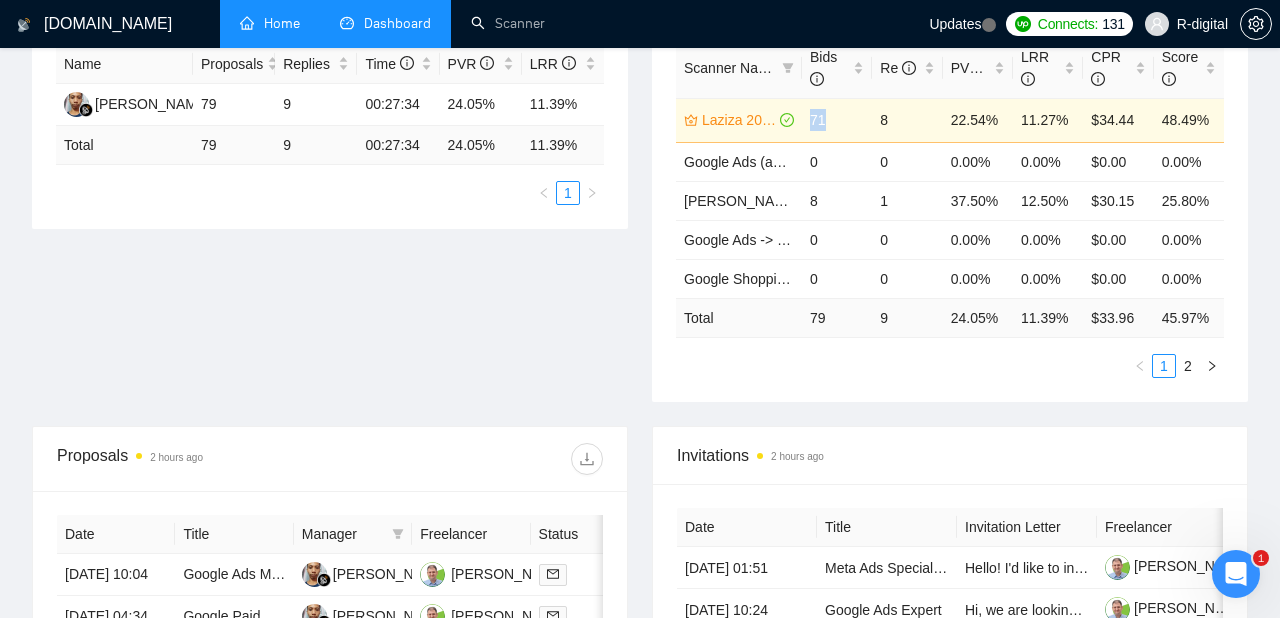 drag, startPoint x: 833, startPoint y: 113, endPoint x: 786, endPoint y: 117, distance: 47.169907 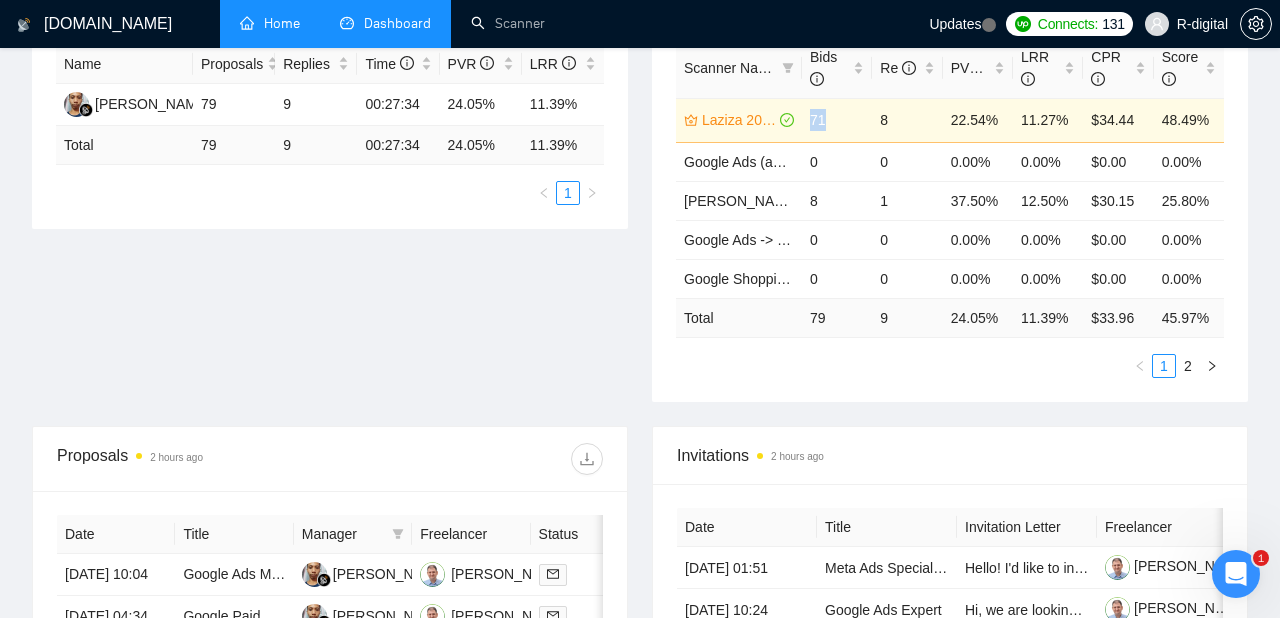 click on "Laziza 2025 + USA, CA, AU 71 8 22.54% 11.27% $34.44 48.49%" at bounding box center (950, 120) 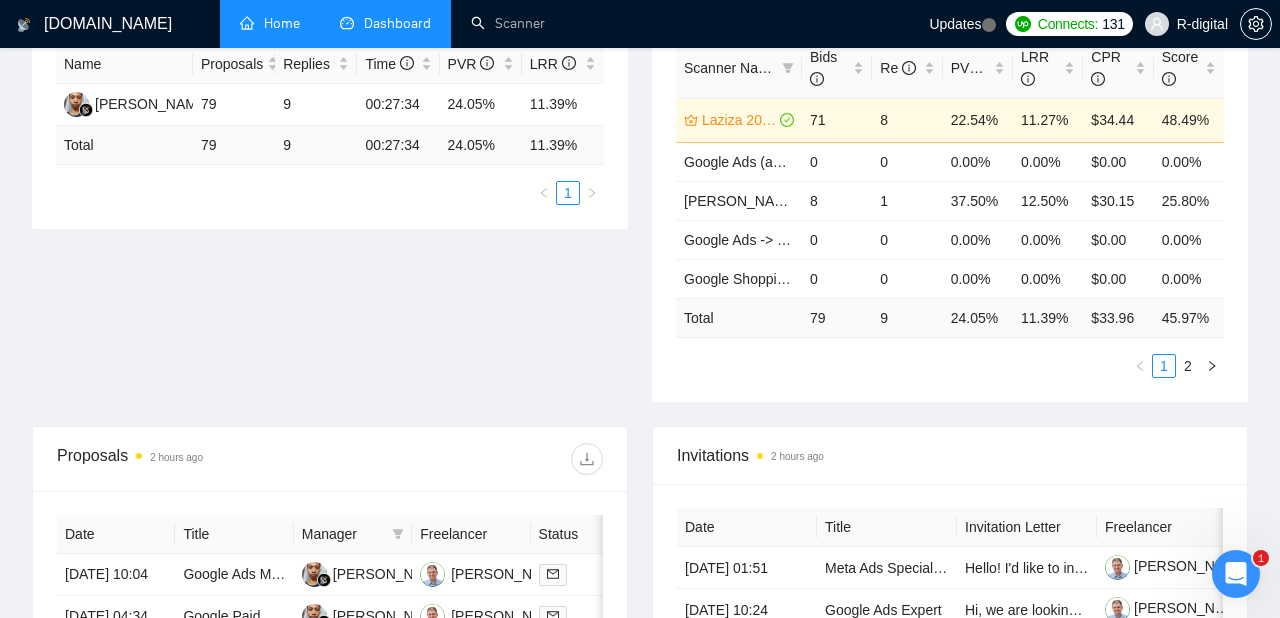 click on "Proposal Sending Stats 2 hours ago By manager By Freelancer Name Proposals Replies Time   PVR   LRR   Yogi Andrian 79 9 00:27:34 24.05% 11.39% Total 79 9 00:27:34 24.05 % 11.39 % 1 Scanner Breakdown 2 hours ago Scanner Name Bids   Re   PVR   LRR   CPR   Score   Laziza 2025 + USA, CA, AU 71 8 22.54% 11.27% $34.44 48.49% Google Ads (auto bidder ex GTM) -> USA, Expert&Intermediate, H - $25, F -$300, 4.5 stars 0 0 0.00% 0.00% $0.00 0.00%  Sardor Long  2025 + WW (ex USA, CA, AU) 8 1 37.50% 12.50% $30.15 25.80% Google Ads -> FR Only, Expert&Intermediate, H - $25, F -$300, 4.5 stars 0 0 0.00% 0.00% $0.00 0.00% Google Shopping -> USA, UK, Canada, New Zealand, Australia Expert&Intermediate, H - $25, F -$300, 4.5 stars 0 0 0.00% 0.00% $0.00 0.00% Total 79 9 24.05 % 11.39 % $ 33.96 45.97 % 1 2 New" at bounding box center (640, 191) 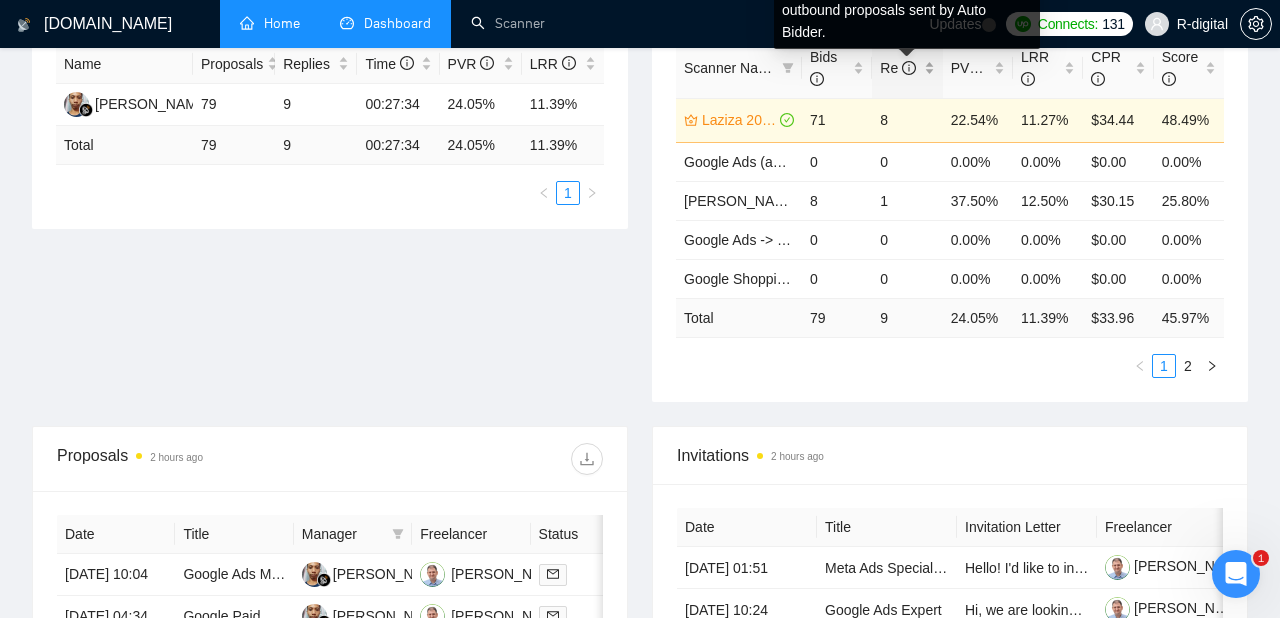 click 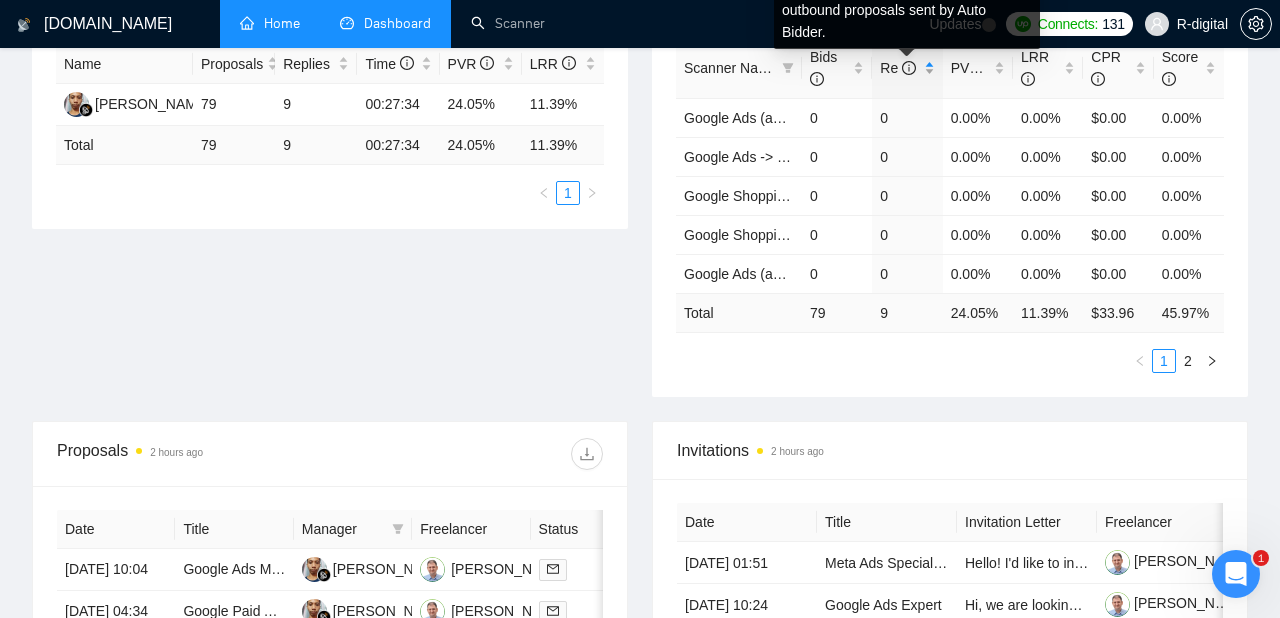 click 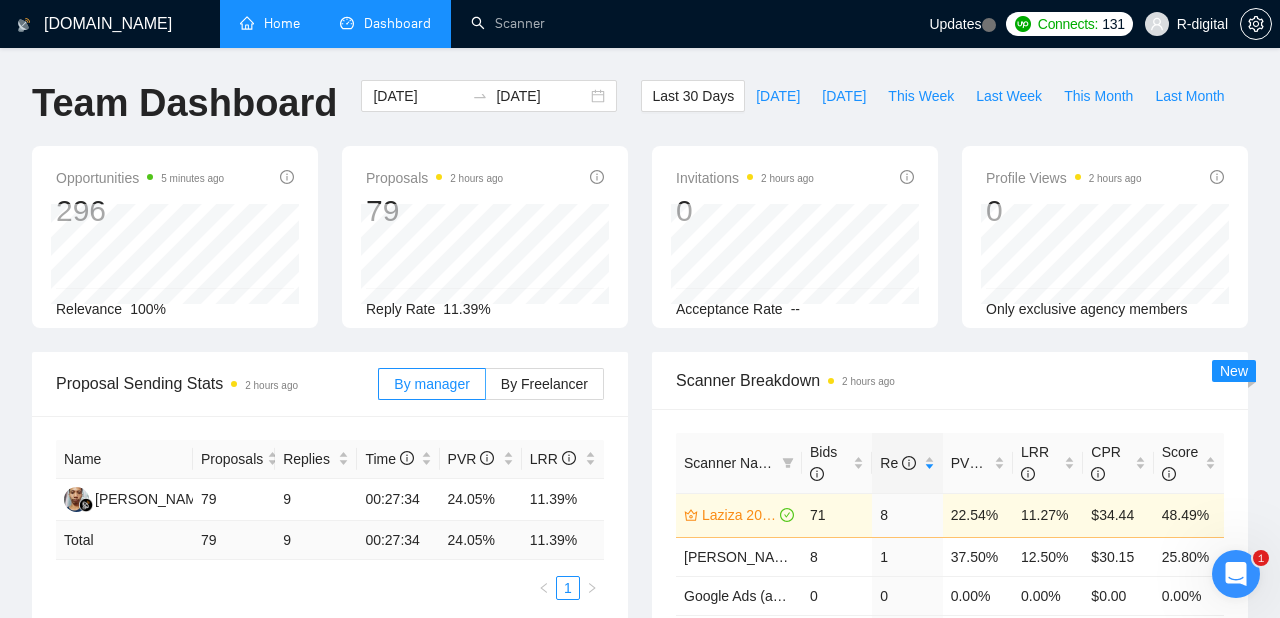 scroll, scrollTop: 0, scrollLeft: 0, axis: both 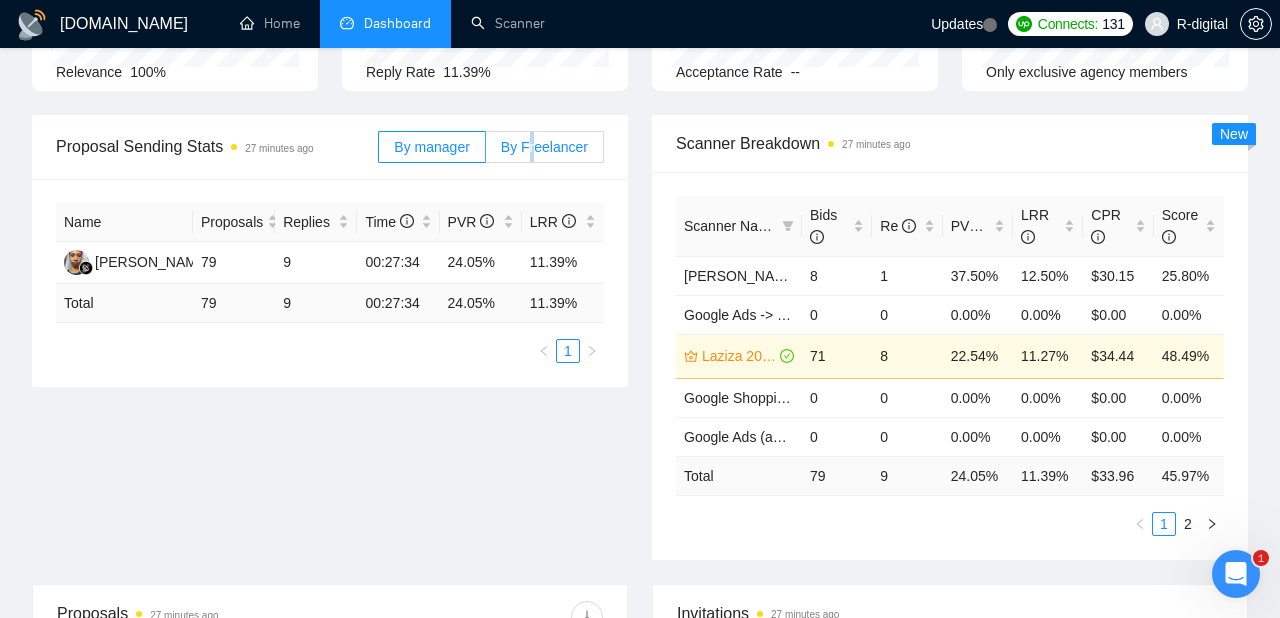 click on "By Freelancer" at bounding box center [544, 147] 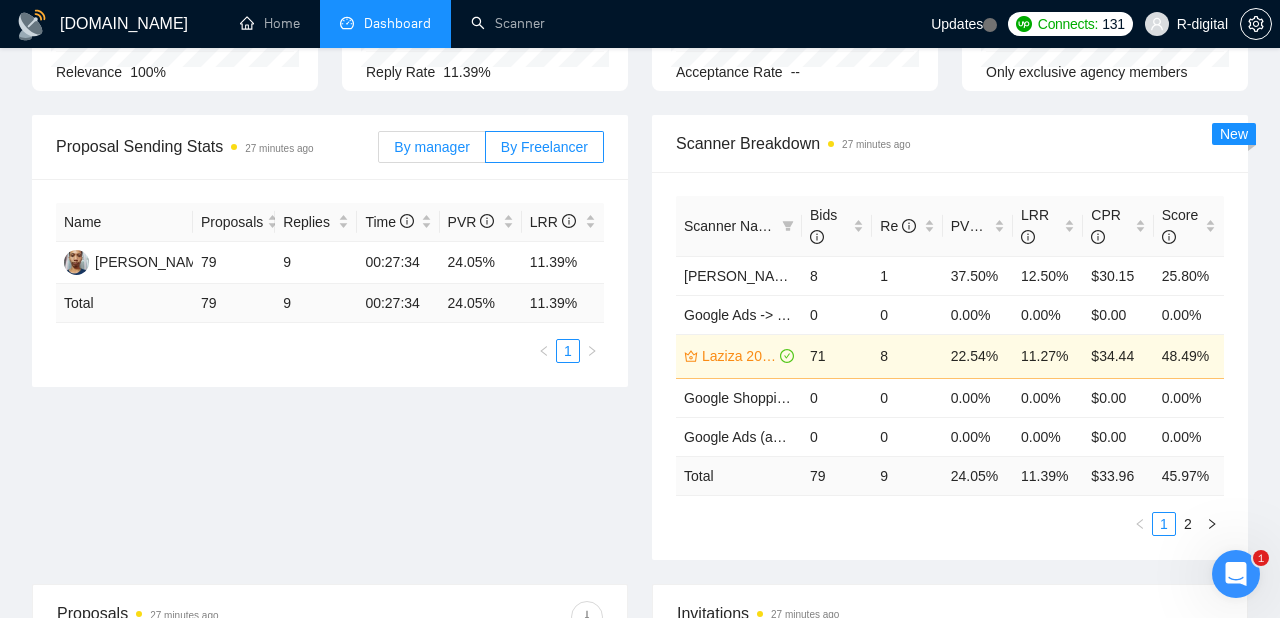 click on "By manager" at bounding box center (431, 147) 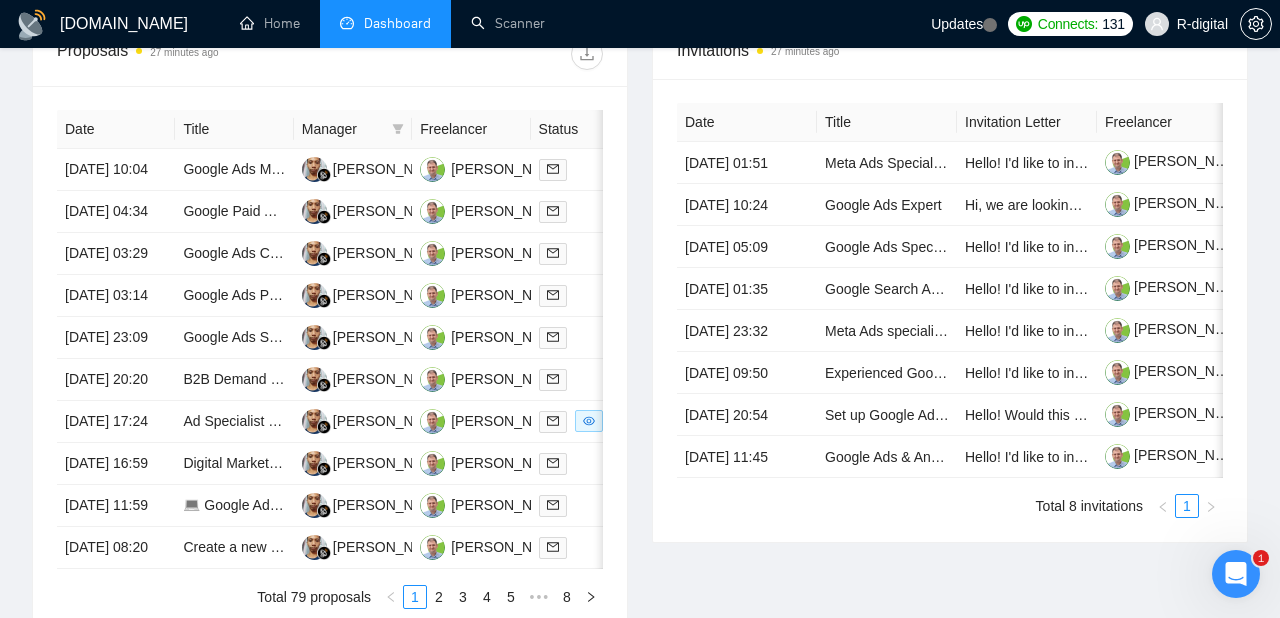 scroll, scrollTop: 834, scrollLeft: 0, axis: vertical 